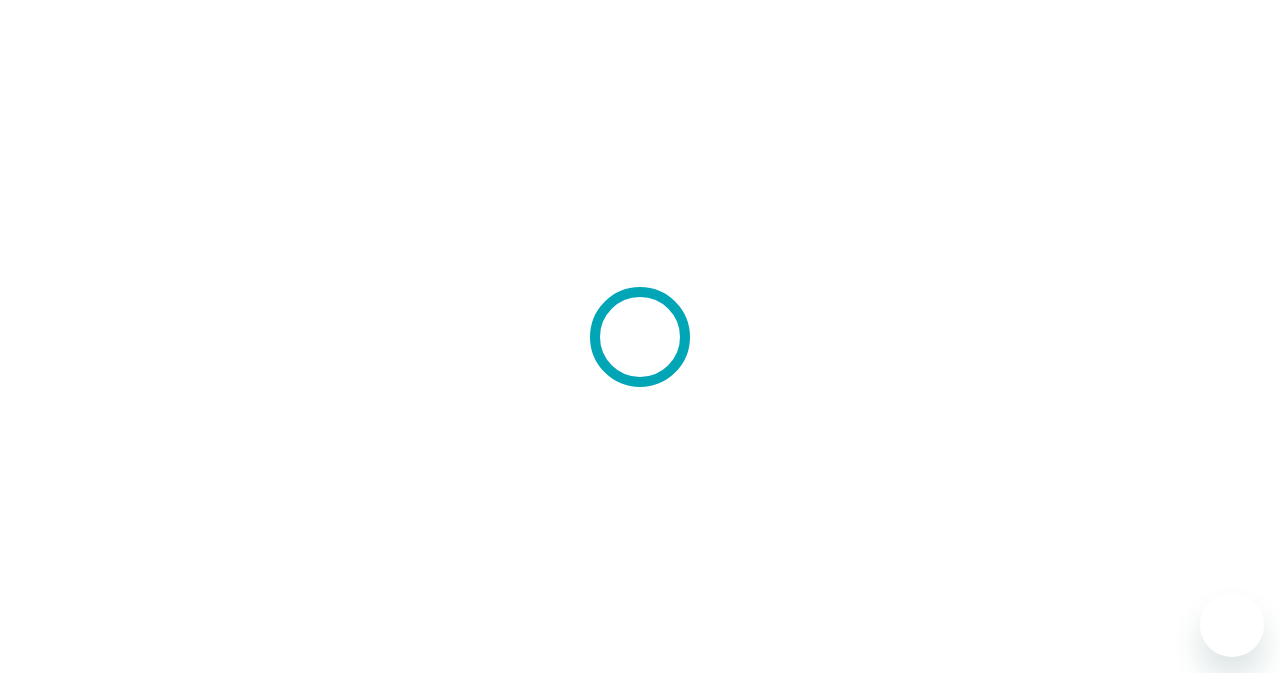 scroll, scrollTop: 0, scrollLeft: 0, axis: both 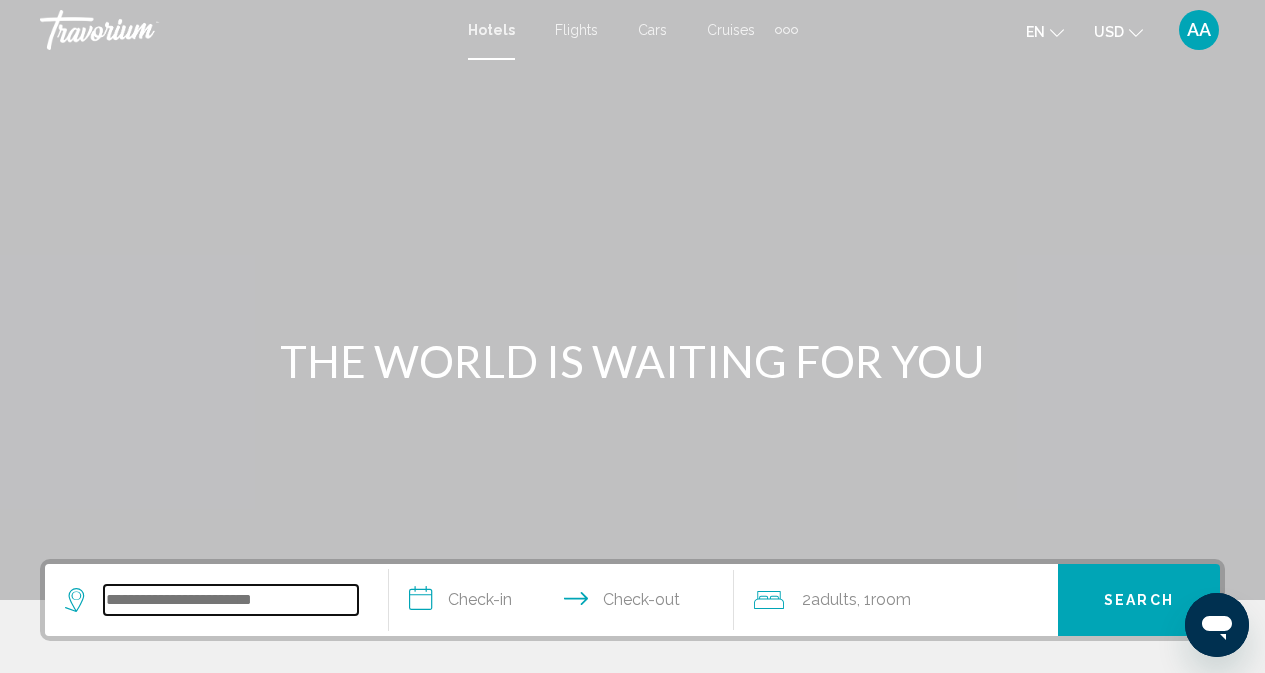 click at bounding box center (231, 600) 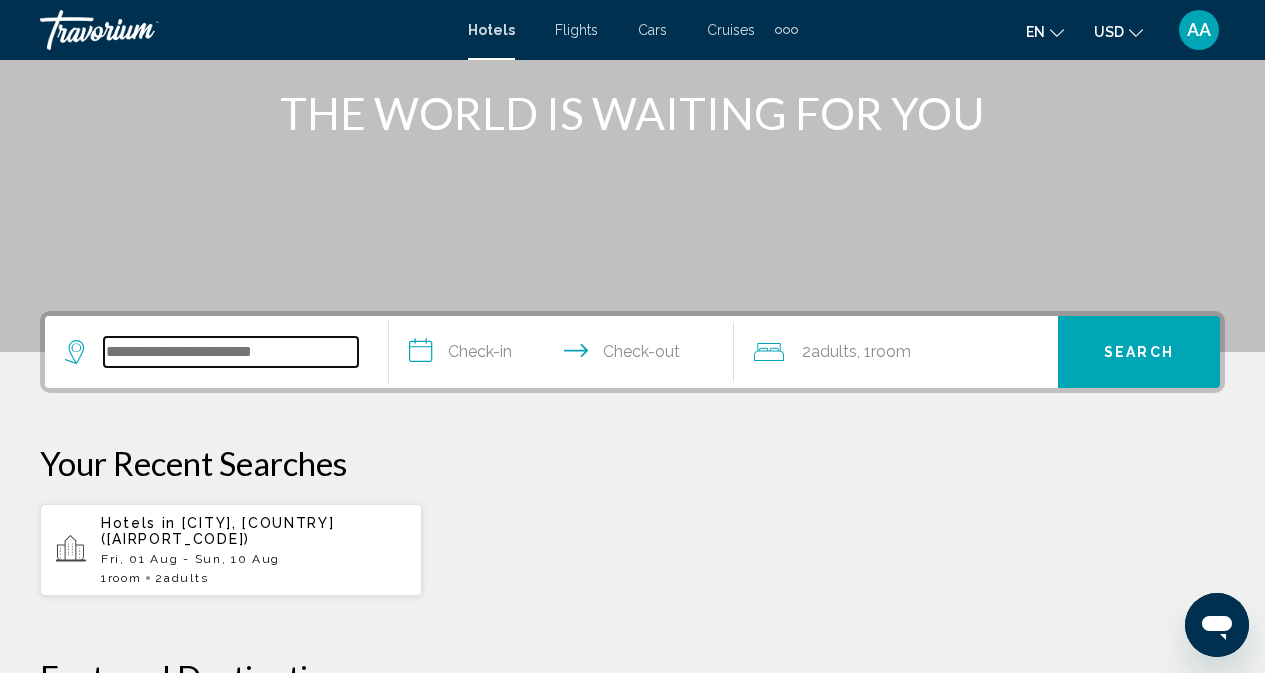 scroll, scrollTop: 0, scrollLeft: 0, axis: both 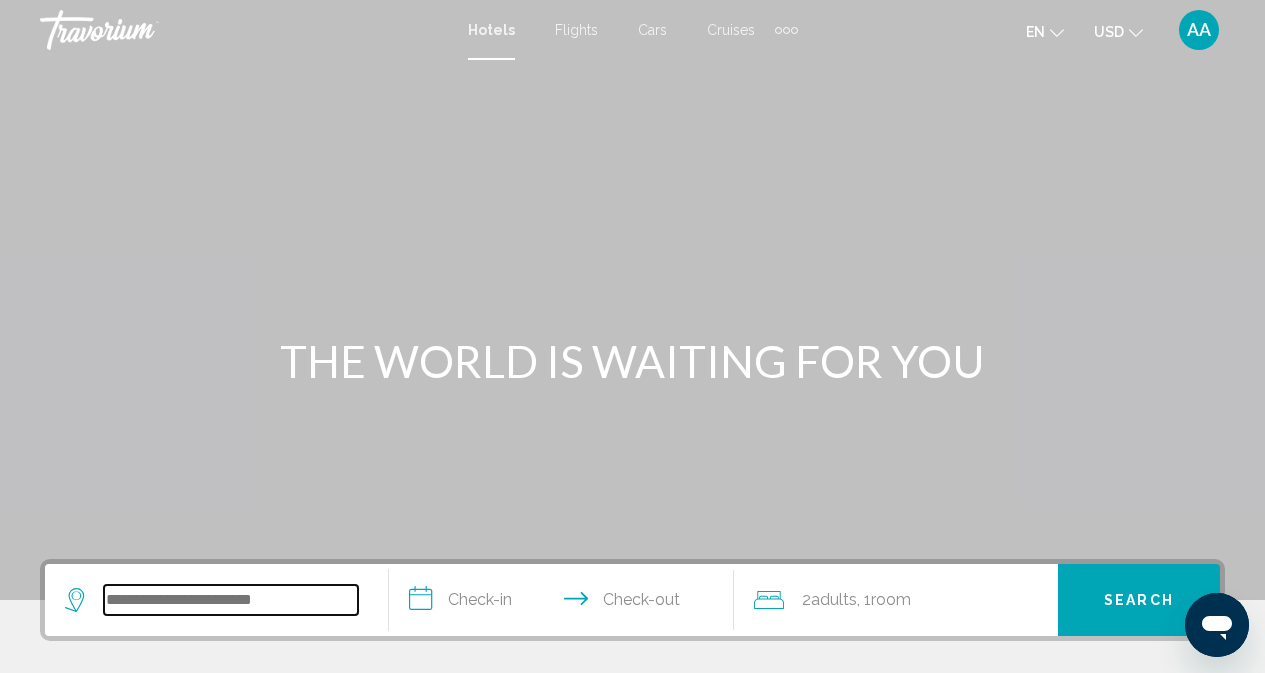 paste on "**********" 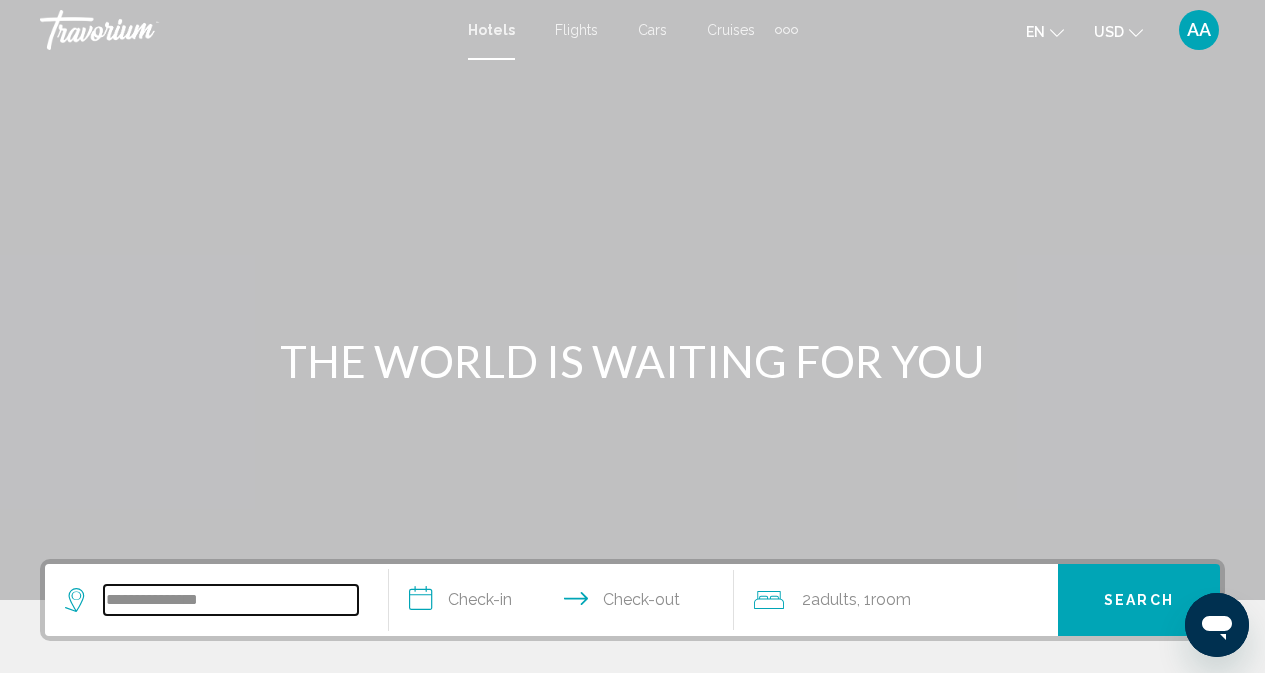 type on "**********" 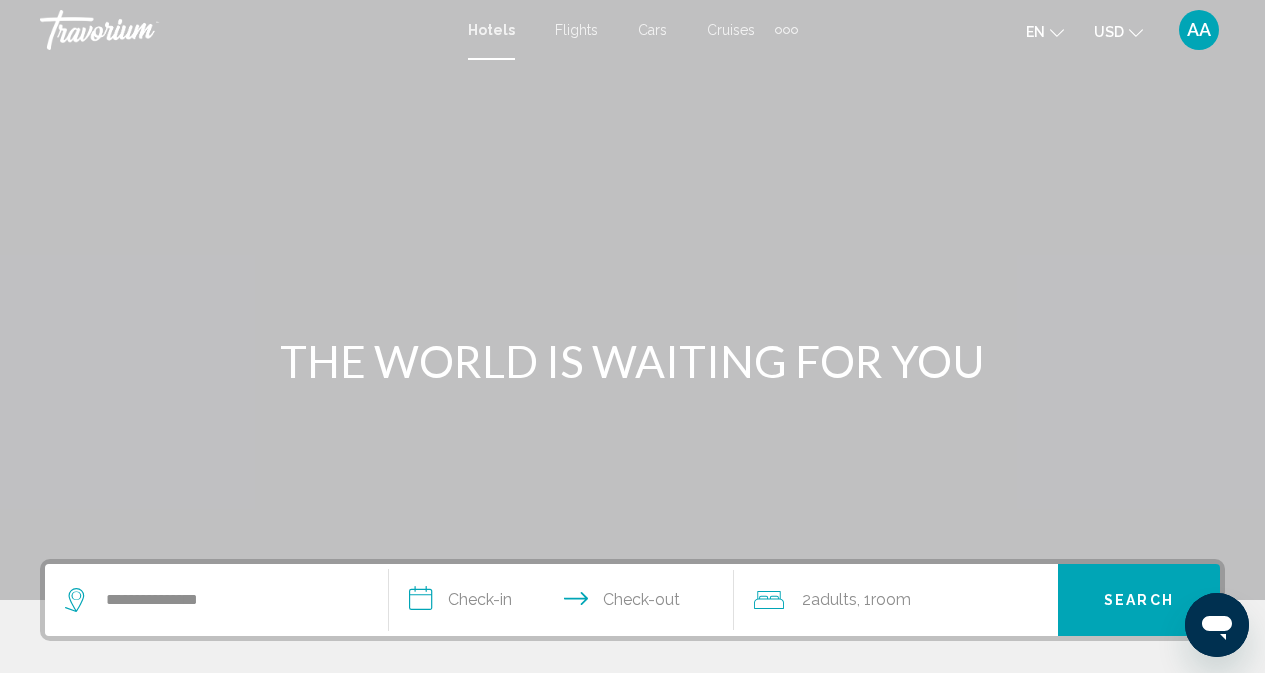 click 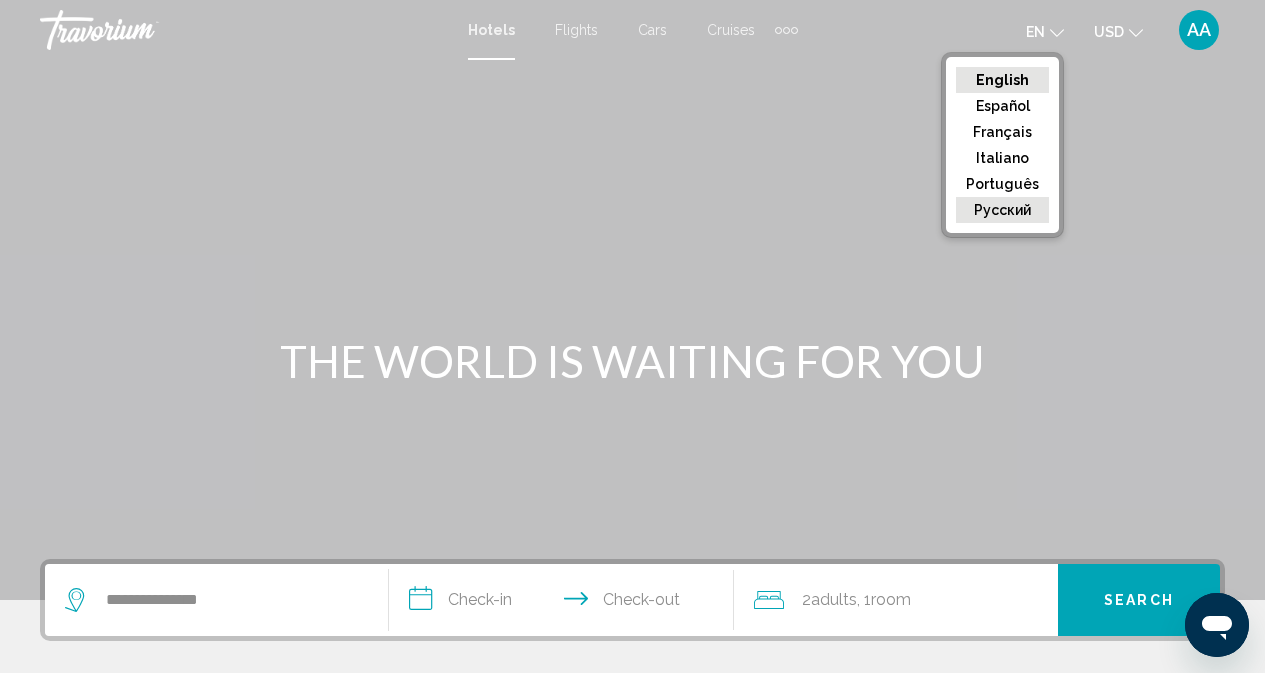 click on "русский" 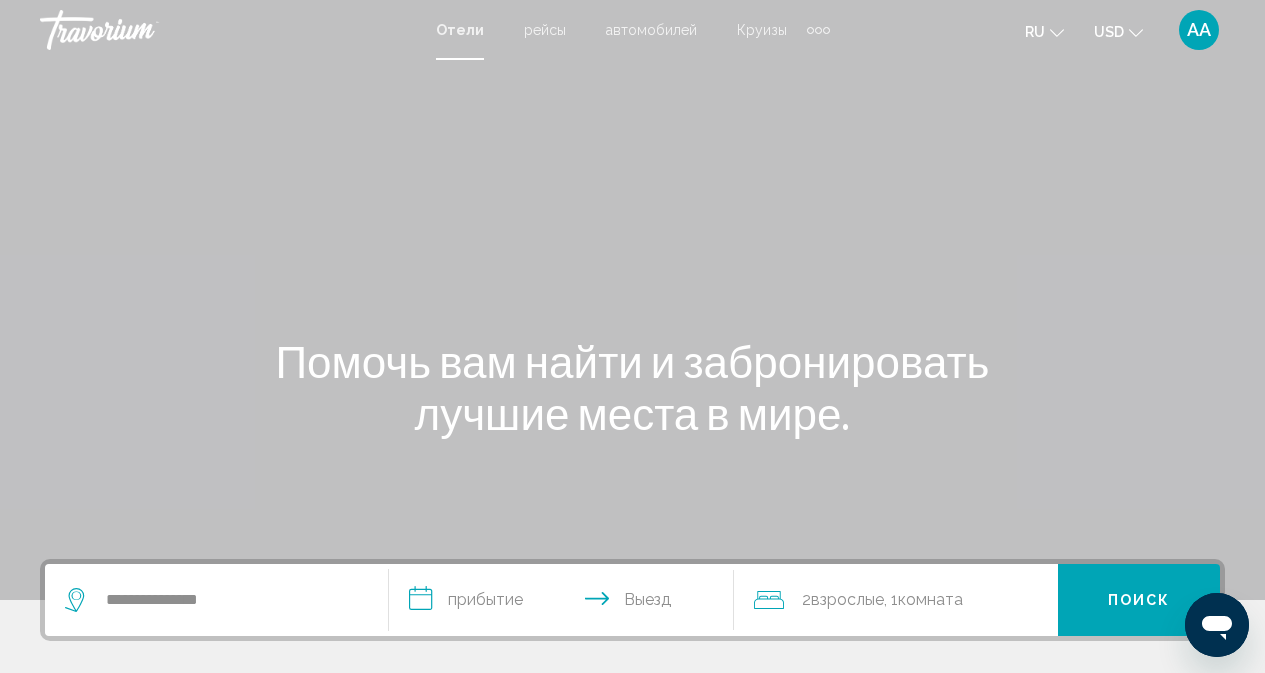 click on "**********" at bounding box center [565, 603] 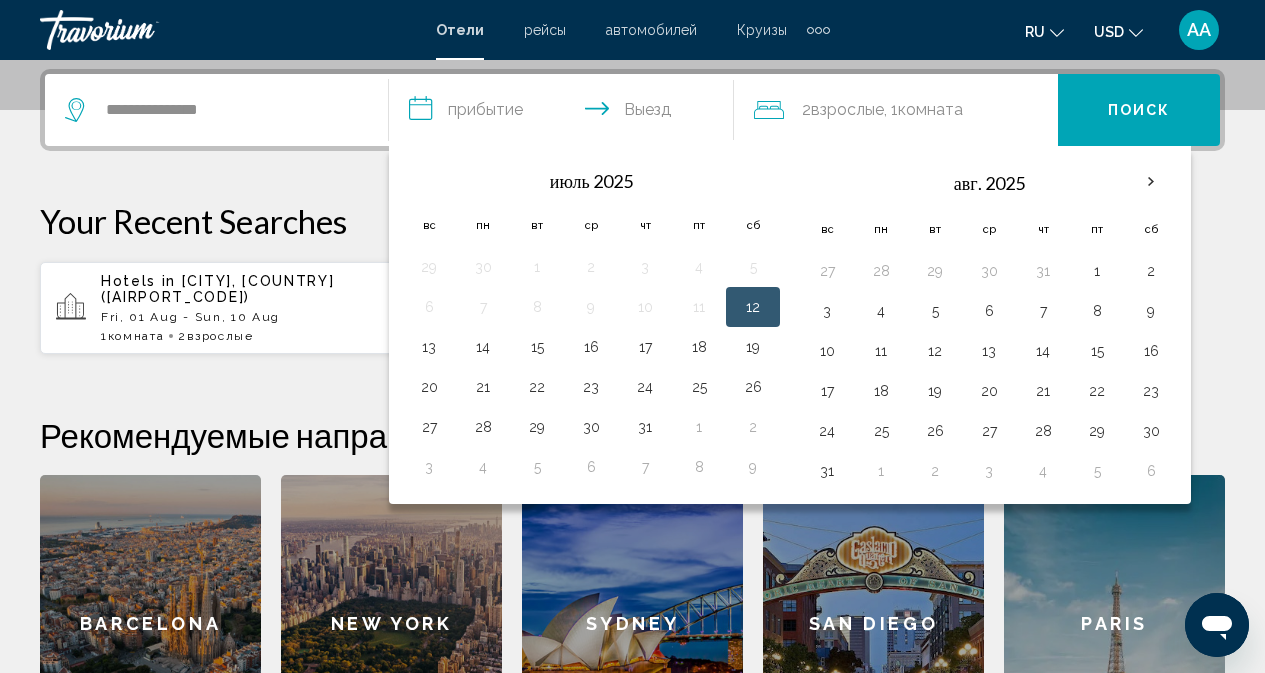scroll, scrollTop: 494, scrollLeft: 0, axis: vertical 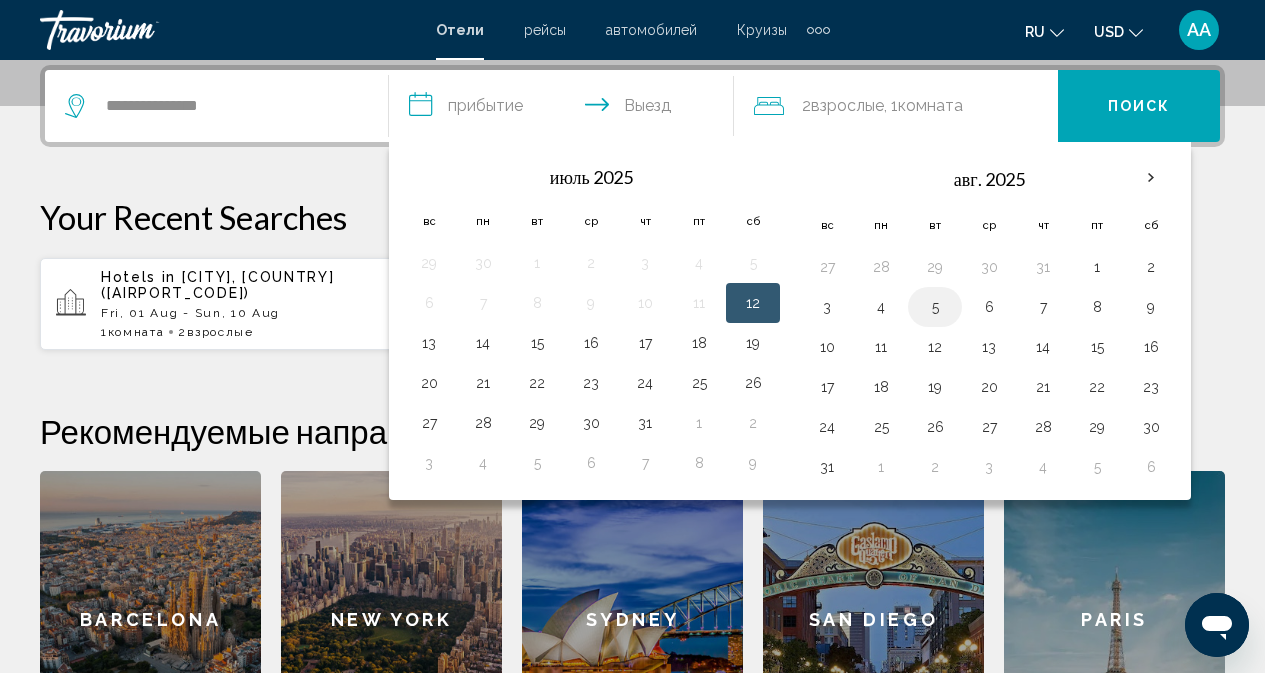 click on "5" at bounding box center (935, 307) 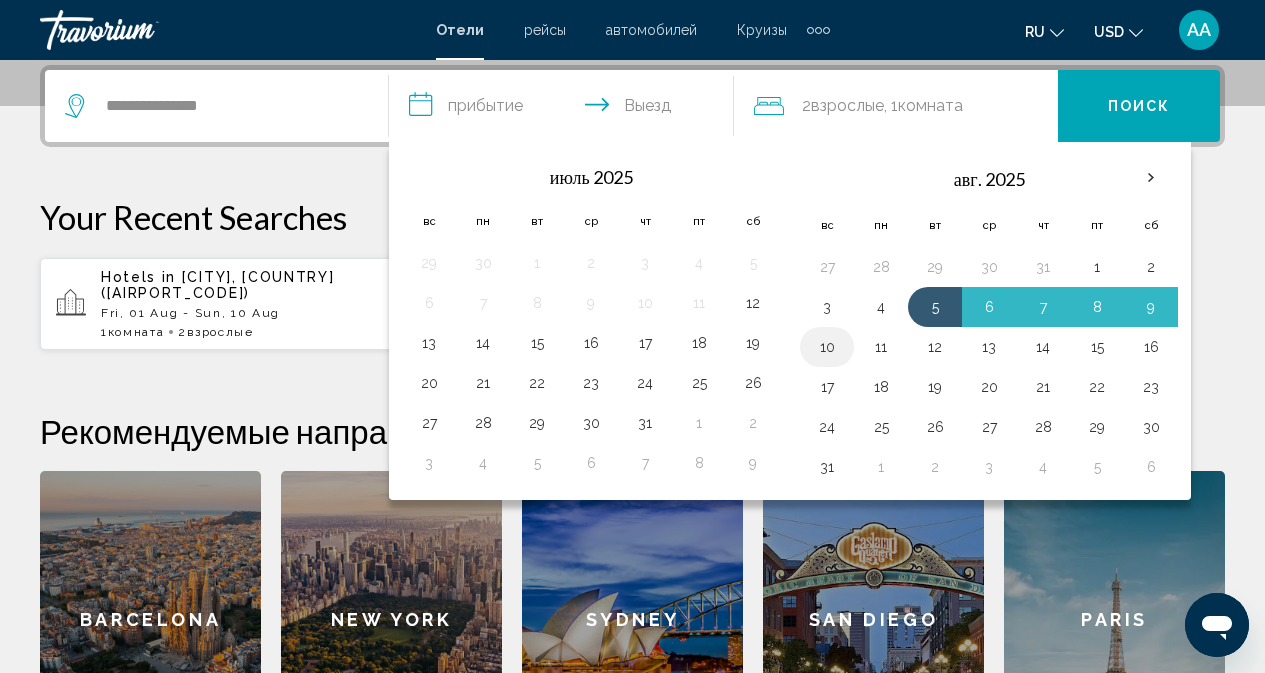 click on "10" at bounding box center (827, 347) 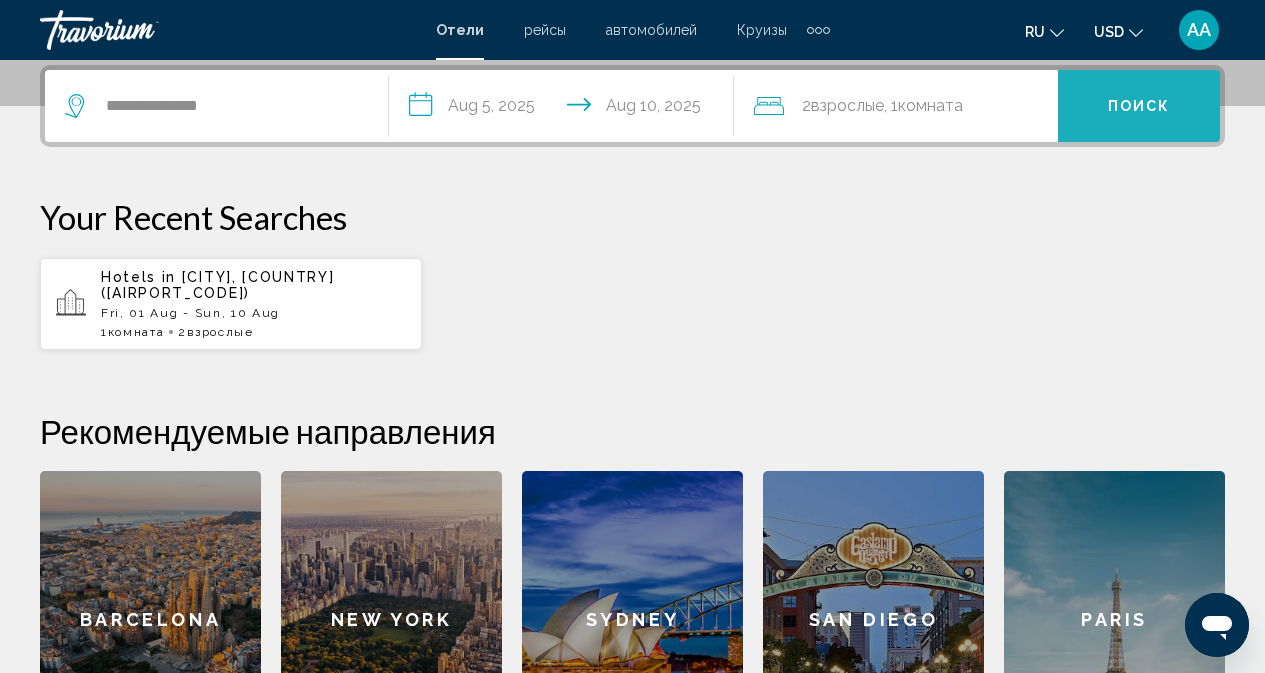 click on "Поиск" at bounding box center (1139, 106) 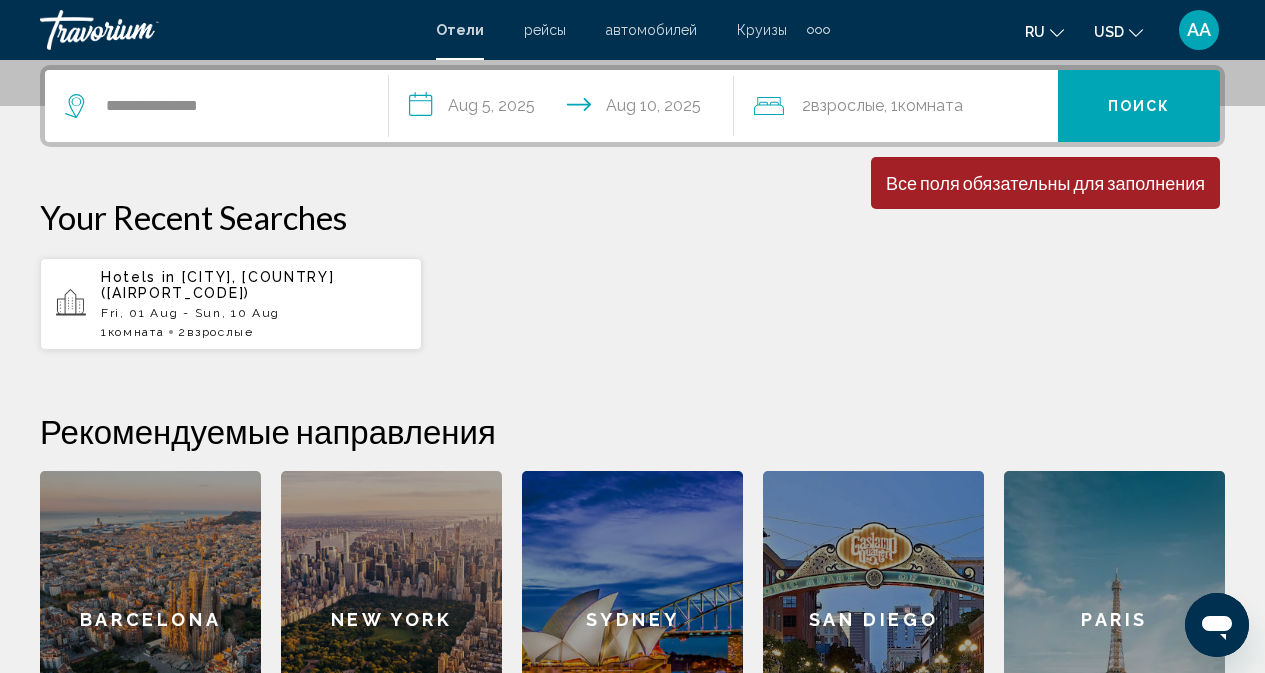 click on "2  Взрослый Взрослые , 1  Комната номера" 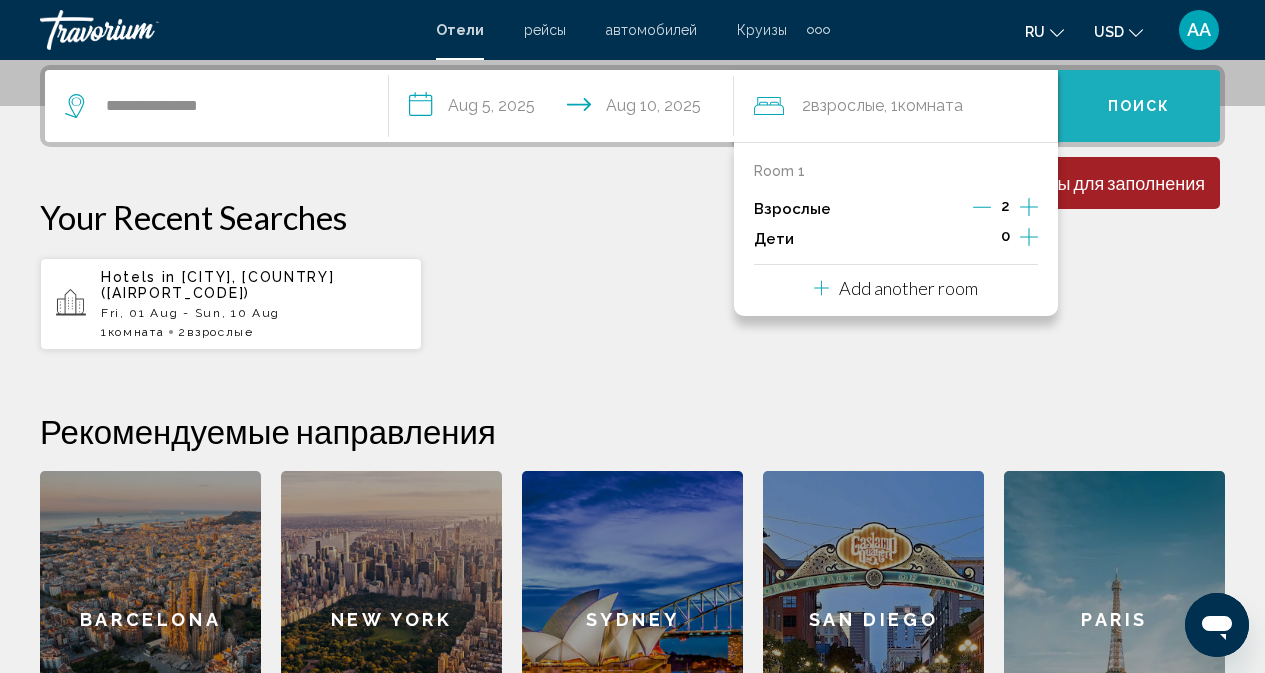click on "Поиск" at bounding box center (1139, 107) 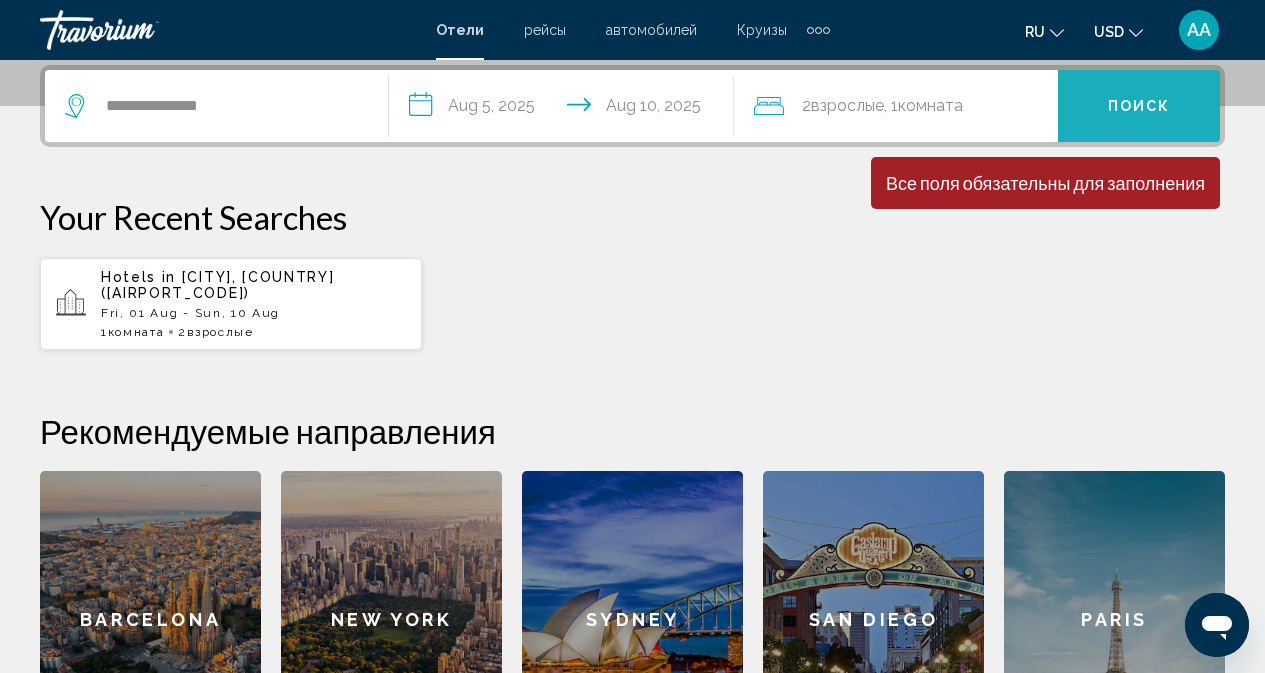 click on "Поиск" at bounding box center (1139, 107) 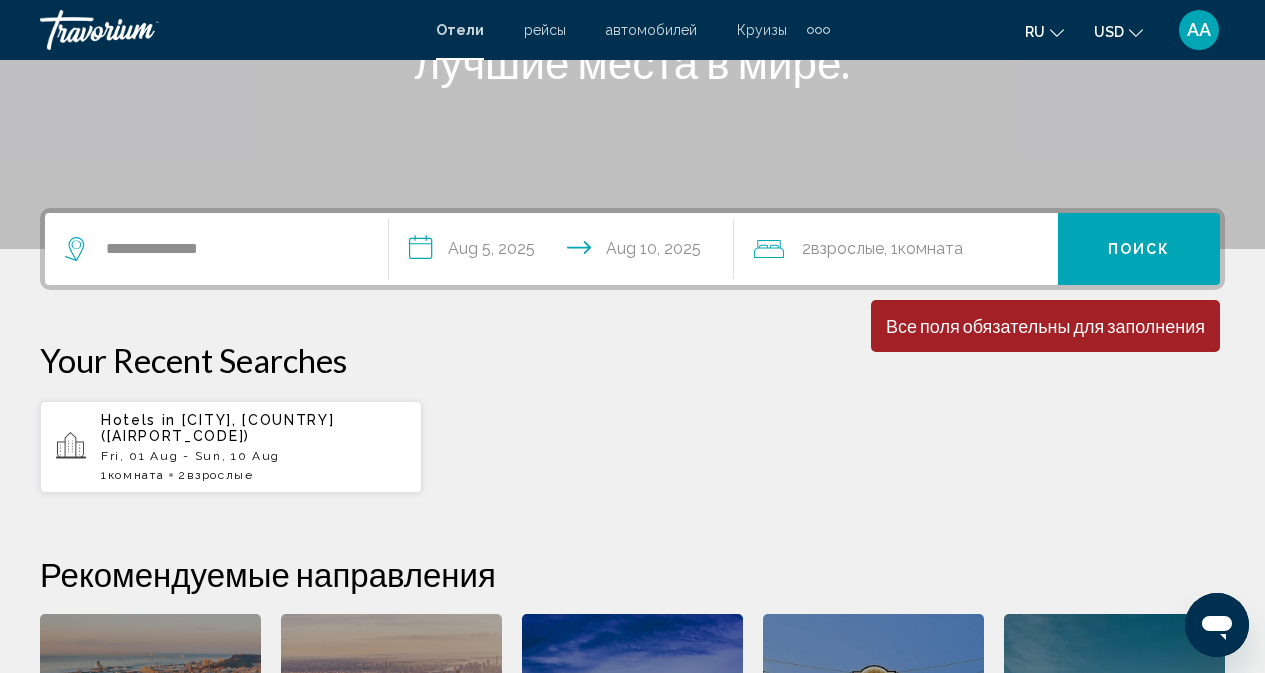scroll, scrollTop: 368, scrollLeft: 0, axis: vertical 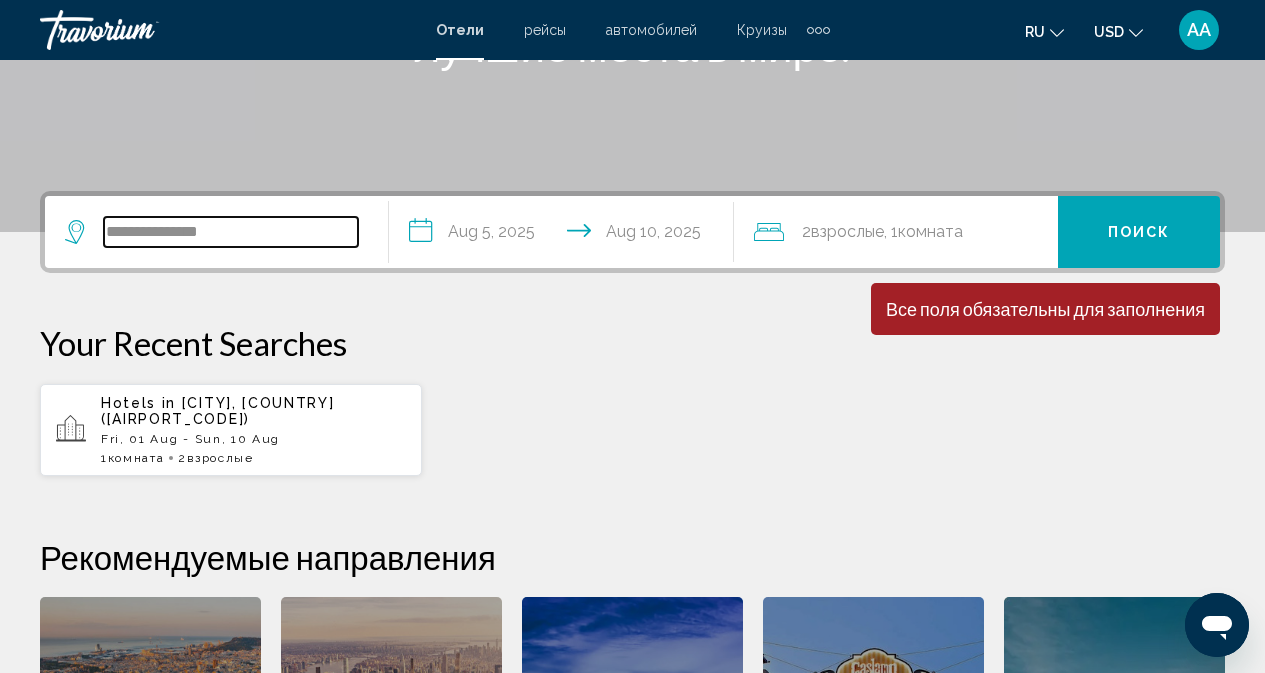 click on "**********" at bounding box center (231, 232) 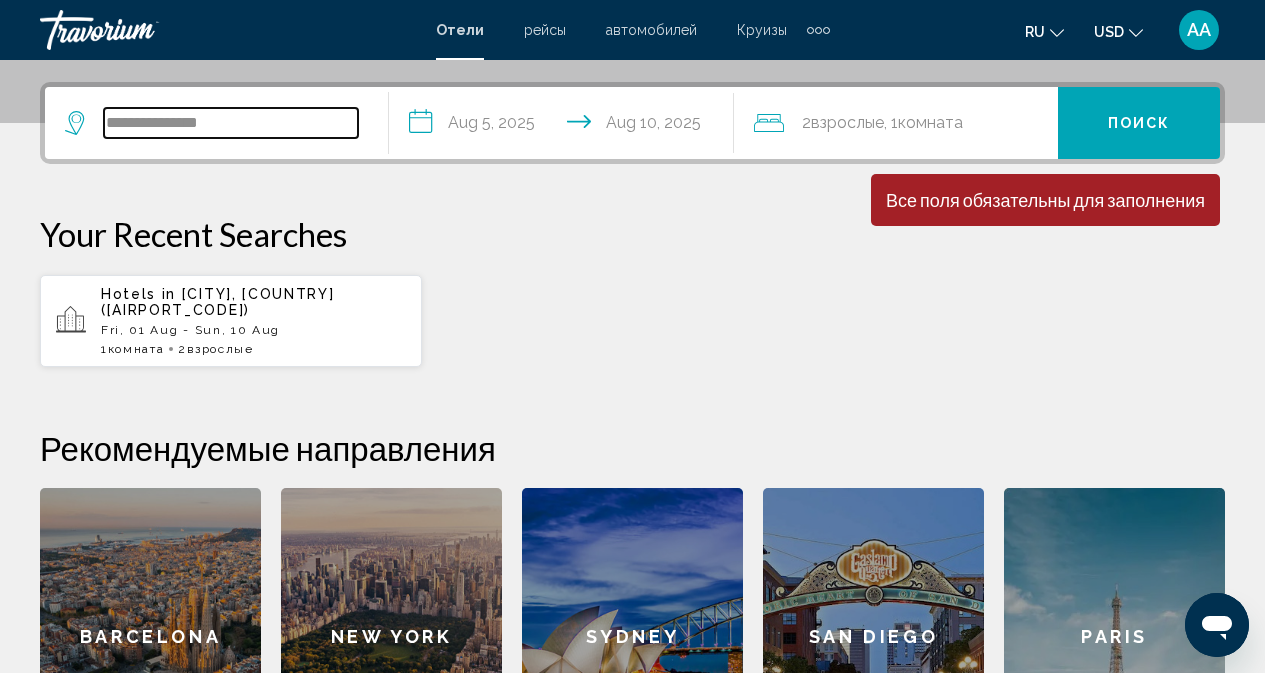 scroll, scrollTop: 494, scrollLeft: 0, axis: vertical 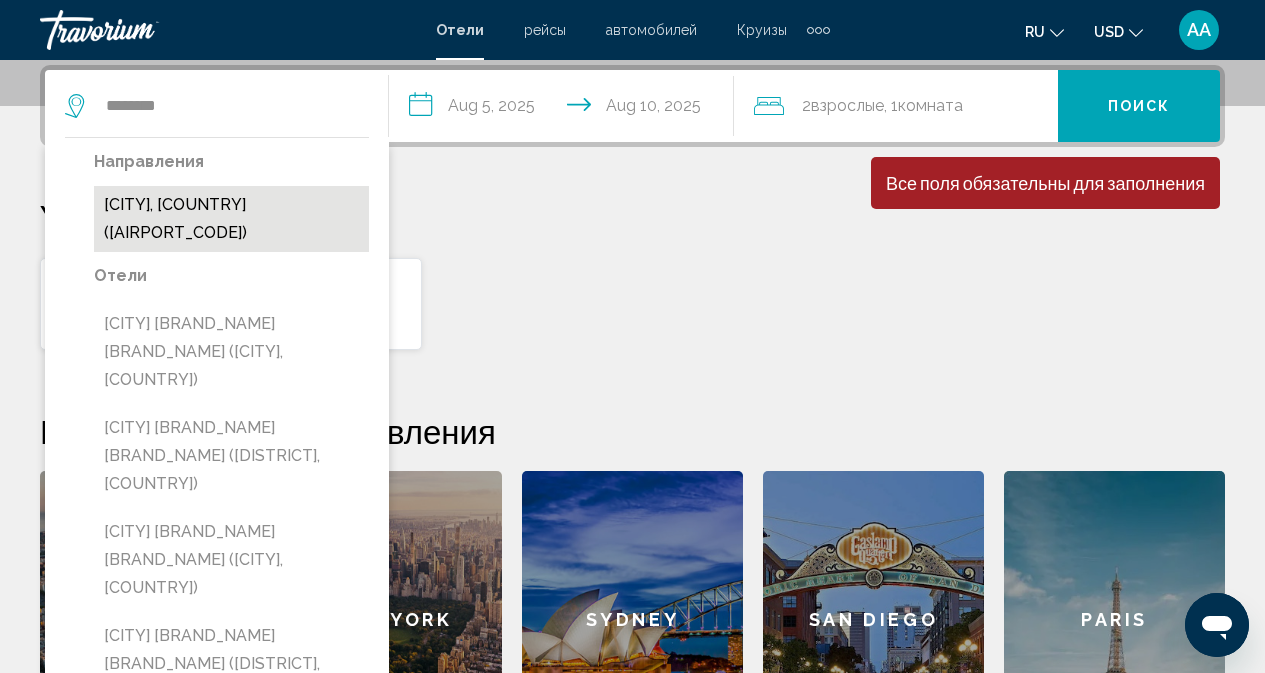 click on "[CITY], [COUNTRY] ([AIRPORT_CODE])" at bounding box center (231, 219) 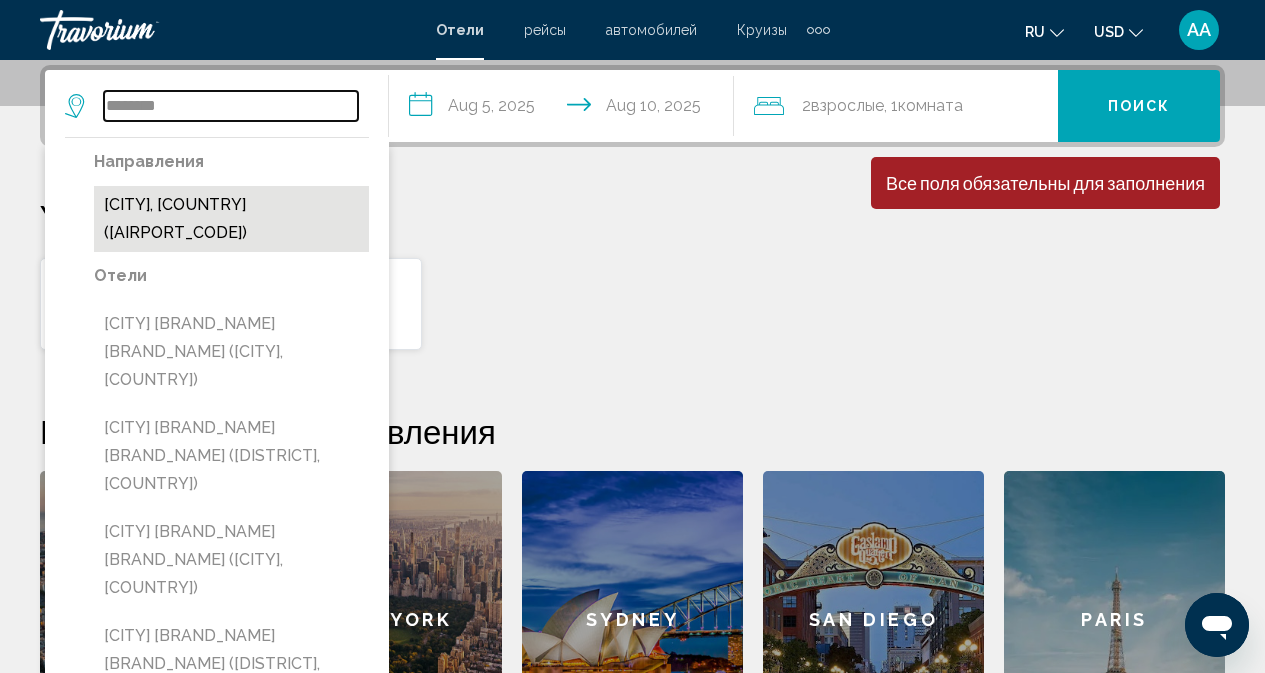 type on "**********" 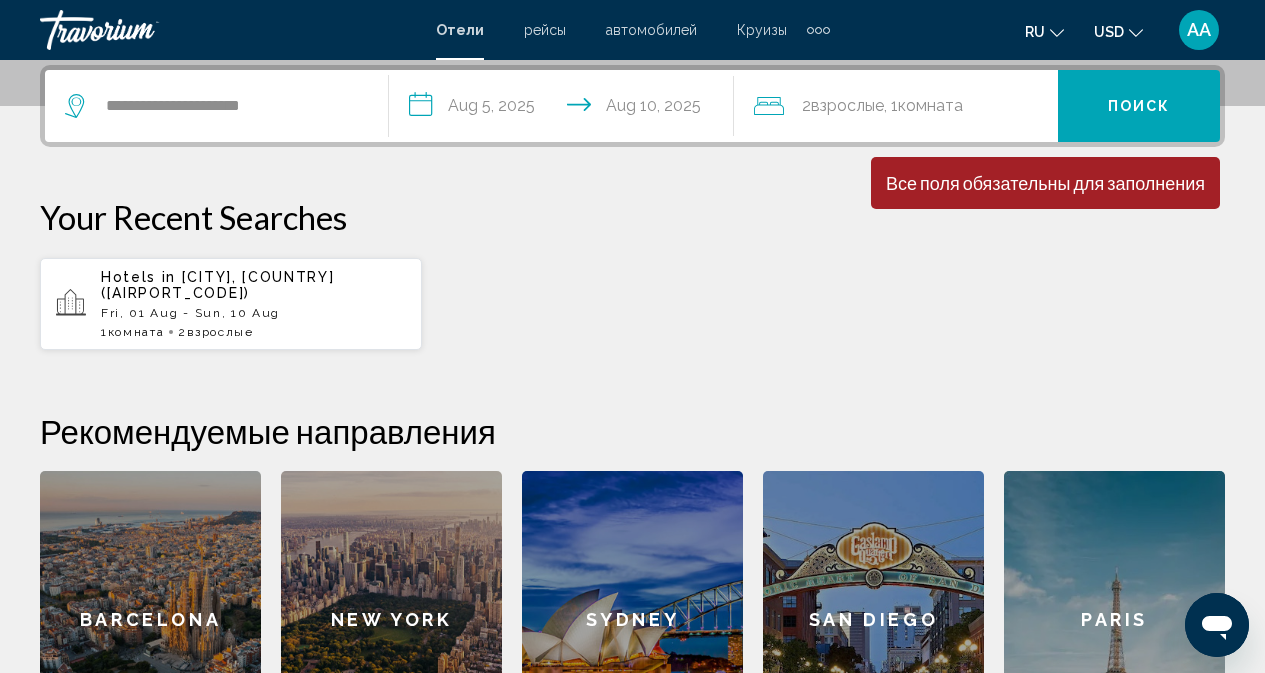 click on "Поиск" at bounding box center (1139, 106) 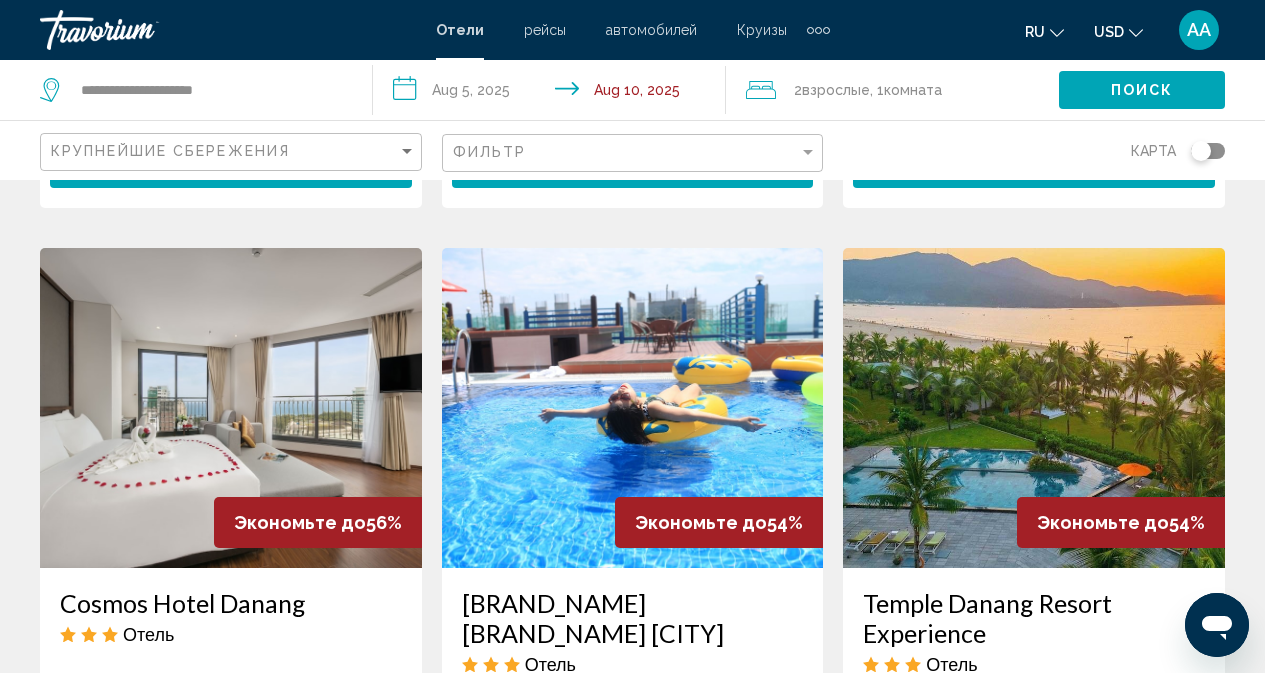 scroll, scrollTop: 1300, scrollLeft: 0, axis: vertical 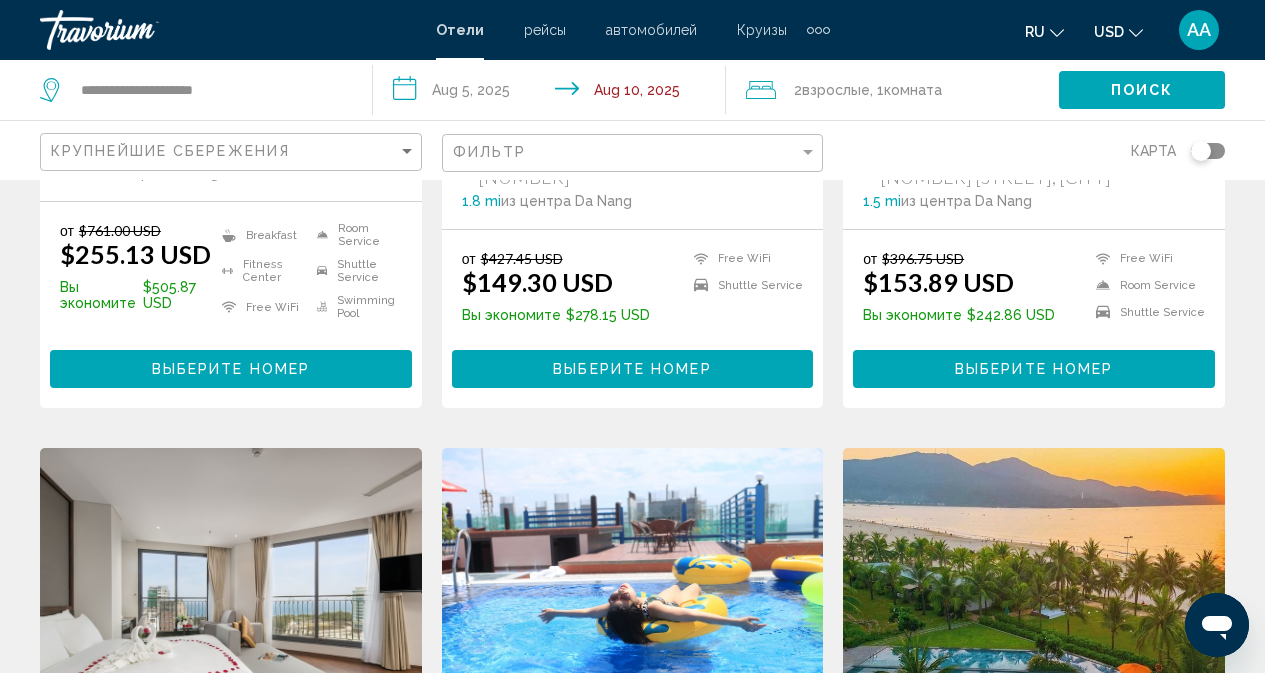 click 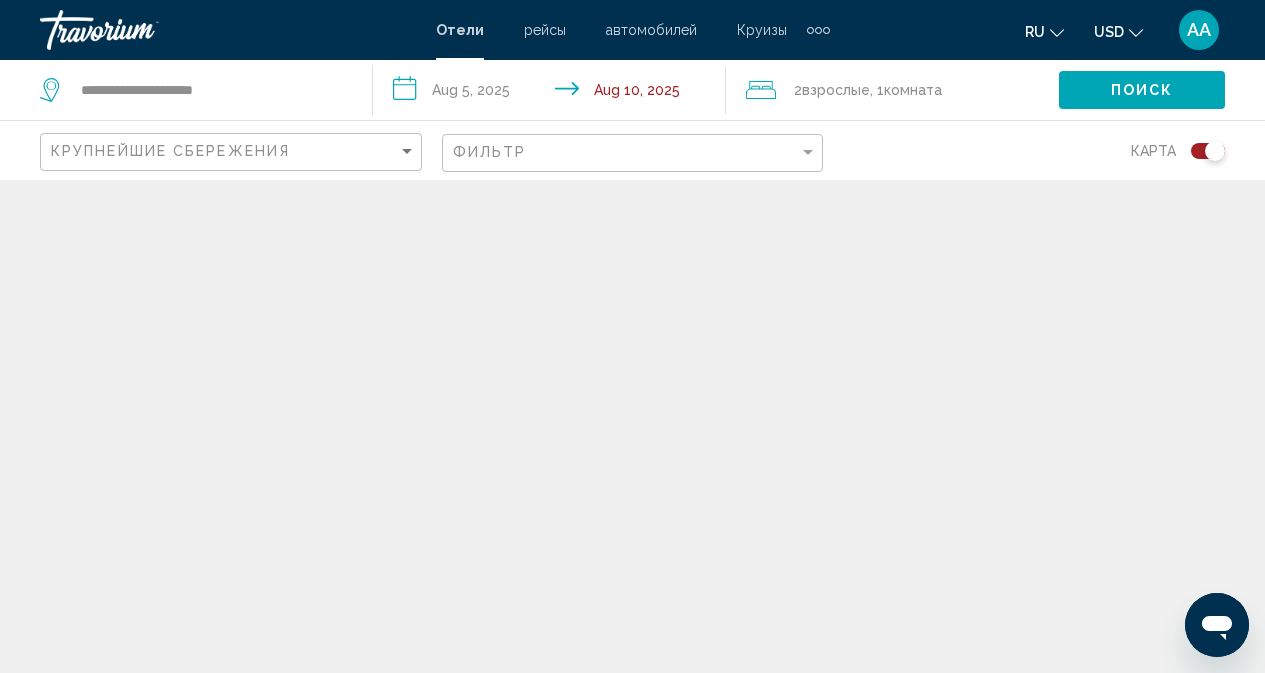 scroll, scrollTop: 0, scrollLeft: 0, axis: both 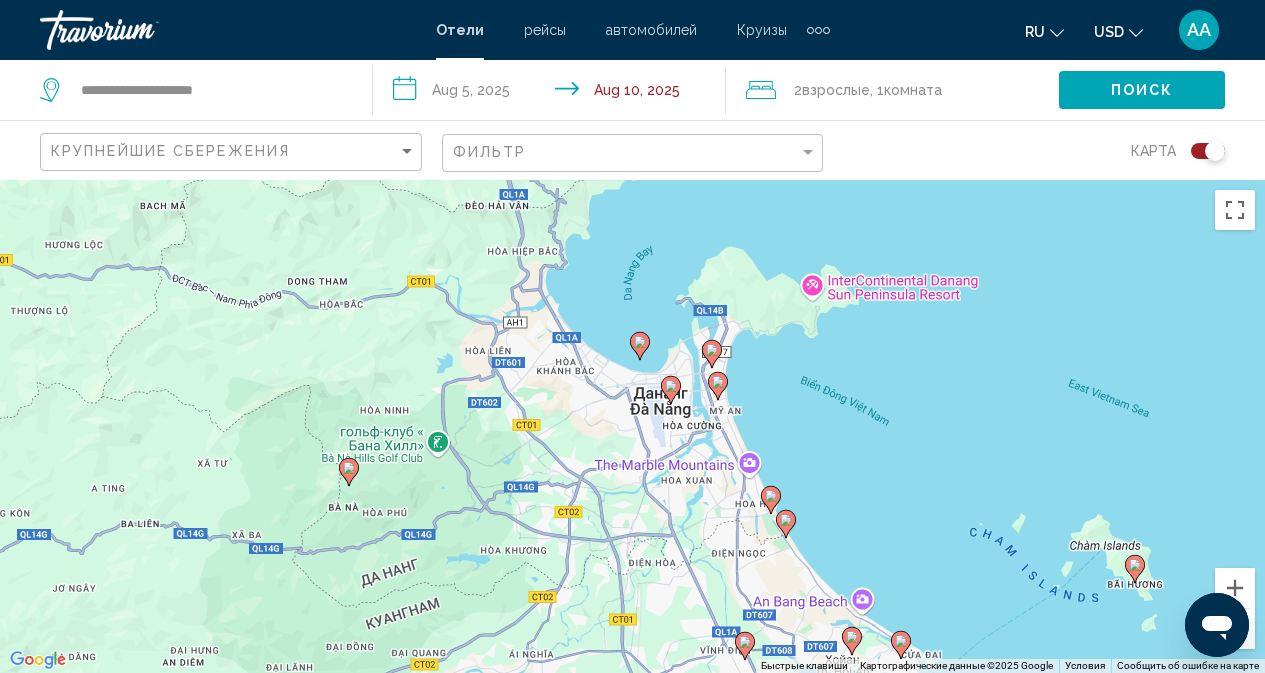 drag, startPoint x: 501, startPoint y: 397, endPoint x: 528, endPoint y: 529, distance: 134.73306 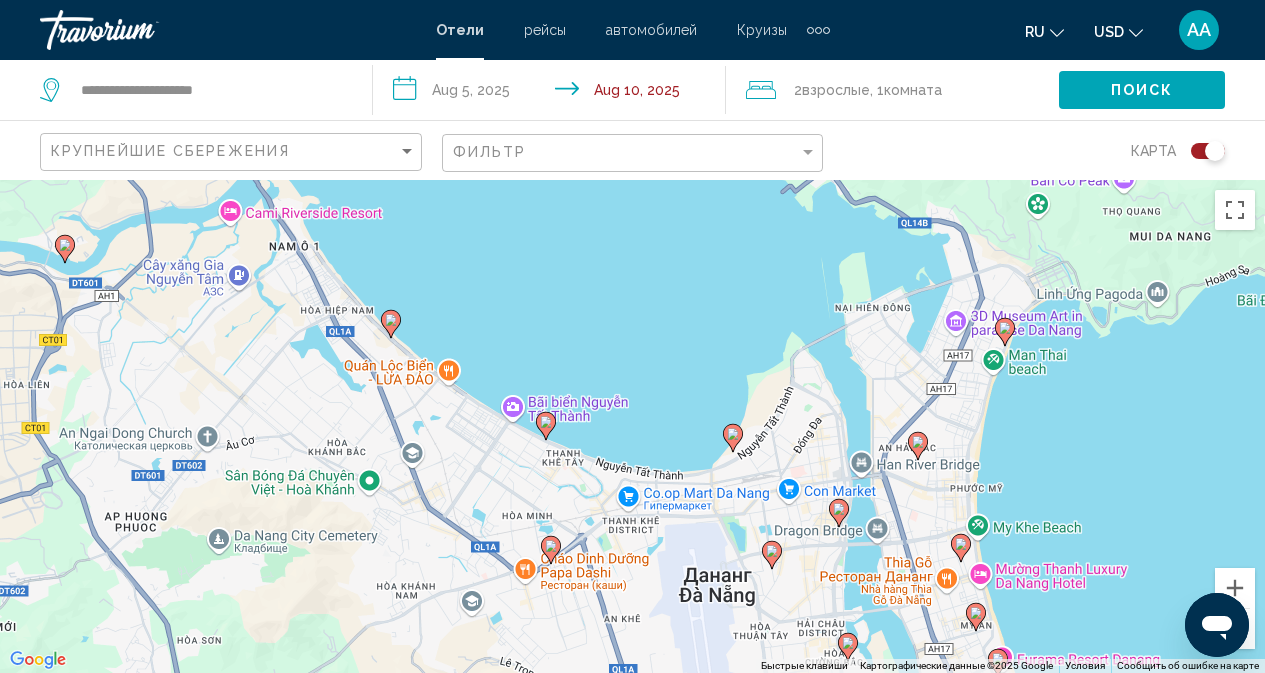 click 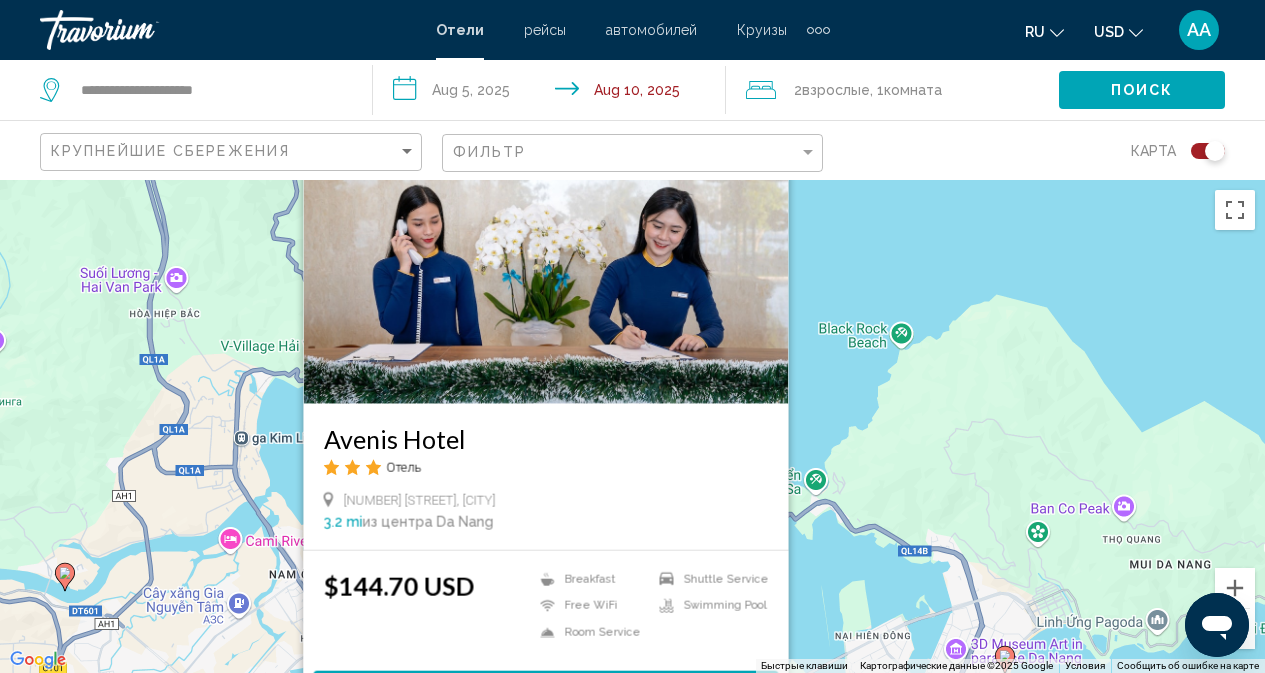 click on "Чтобы активировать перетаскивание с помощью клавиатуры, нажмите Alt + Ввод. После этого перемещайте маркер, используя клавиши со стрелками. Чтобы завершить перетаскивание, нажмите клавишу Ввод. Чтобы отменить действие, нажмите клавишу Esc. [HOTEL_NAME] Отель [NUMBER] [STREET], [CITY] [NUMBER] mi из центра [CITY] от отеля [PRICE] Breakfast Free WiFi Room Service Shuttle Service Swimming Pool Выберите номер" at bounding box center (632, 426) 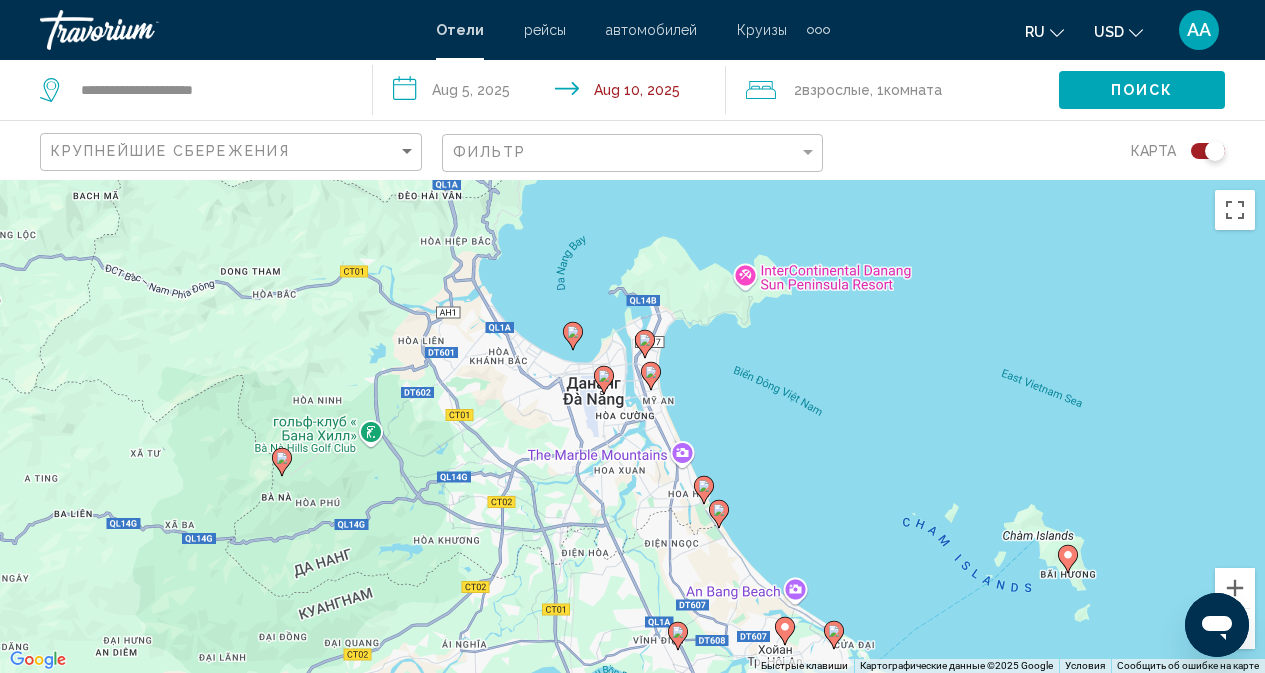 drag, startPoint x: 596, startPoint y: 577, endPoint x: 534, endPoint y: 425, distance: 164.15846 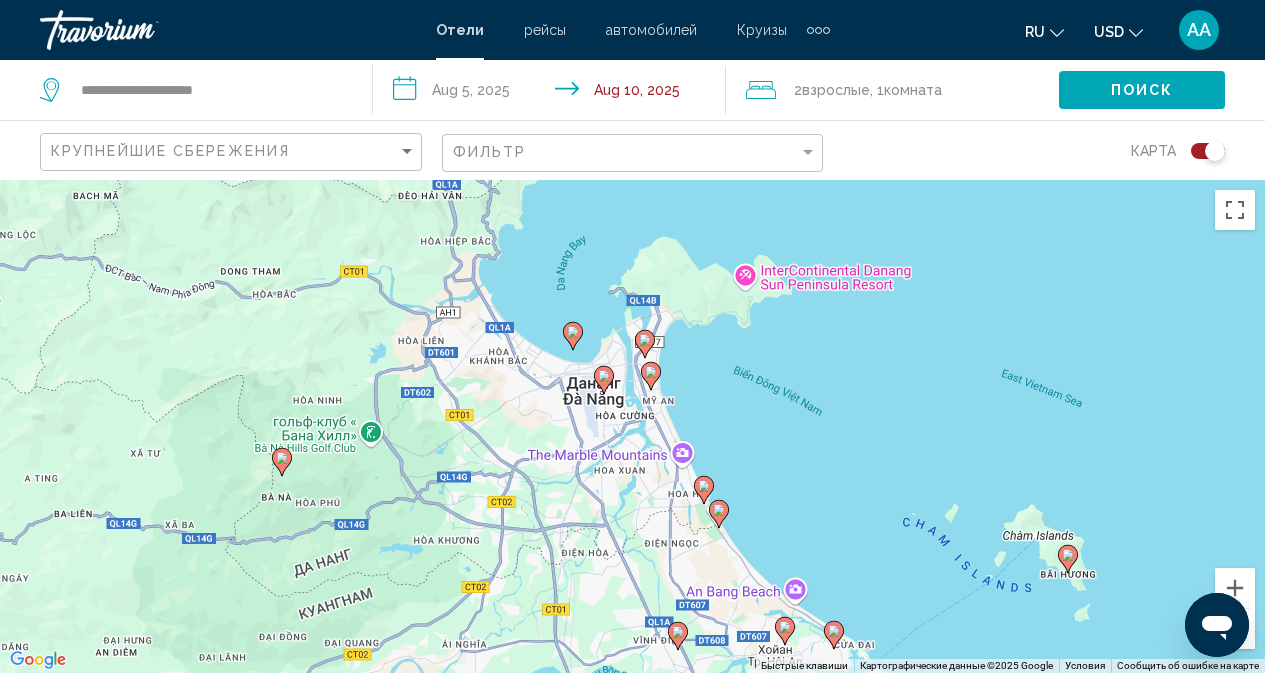 click on "Чтобы активировать перетаскивание с помощью клавиатуры, нажмите Alt + Ввод. После этого перемещайте маркер, используя клавиши со стрелками. Чтобы завершить перетаскивание, нажмите клавишу Ввод. Чтобы отменить действие, нажмите клавишу Esc." at bounding box center (632, 426) 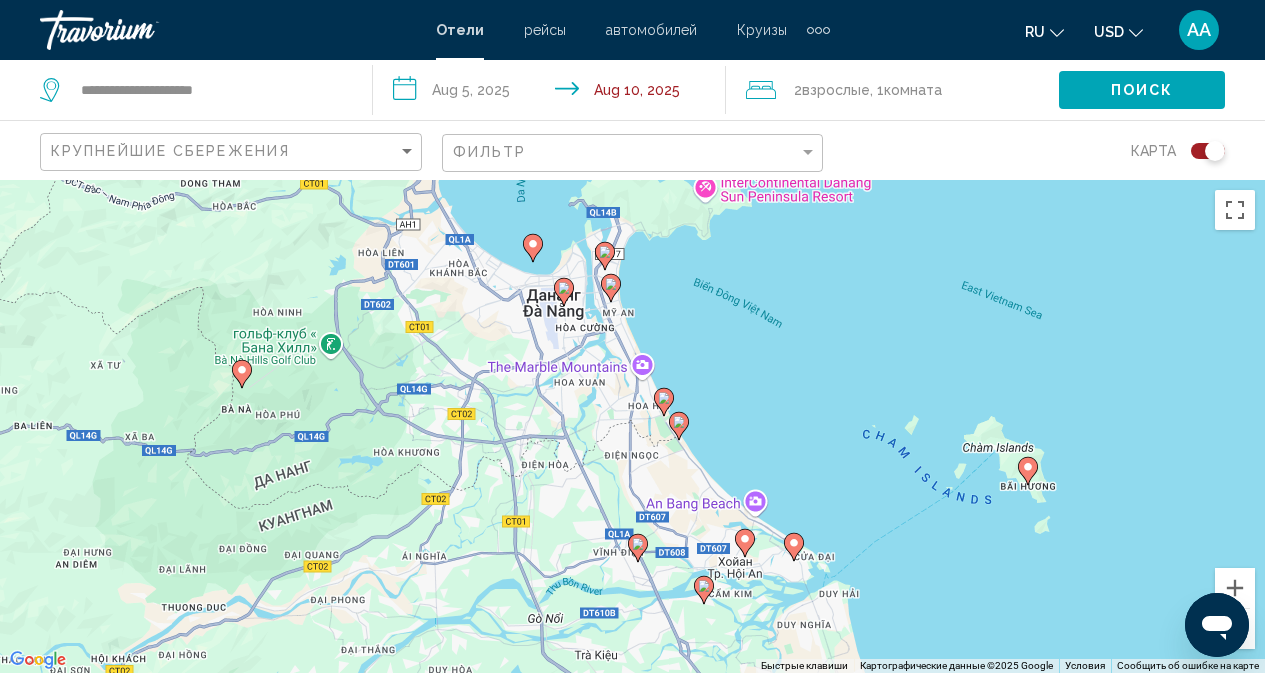 drag, startPoint x: 641, startPoint y: 548, endPoint x: 603, endPoint y: 458, distance: 97.6934 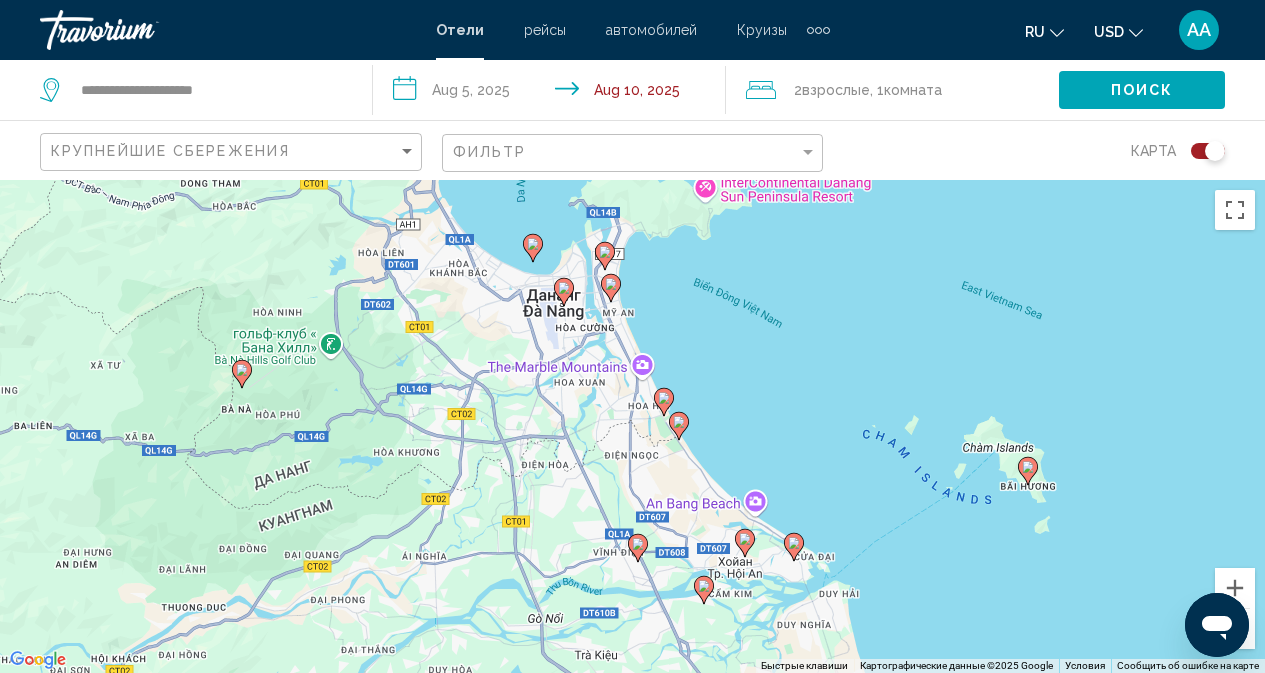 click on "Чтобы активировать перетаскивание с помощью клавиатуры, нажмите Alt + Ввод. После этого перемещайте маркер, используя клавиши со стрелками. Чтобы завершить перетаскивание, нажмите клавишу Ввод. Чтобы отменить действие, нажмите клавишу Esc." at bounding box center [632, 426] 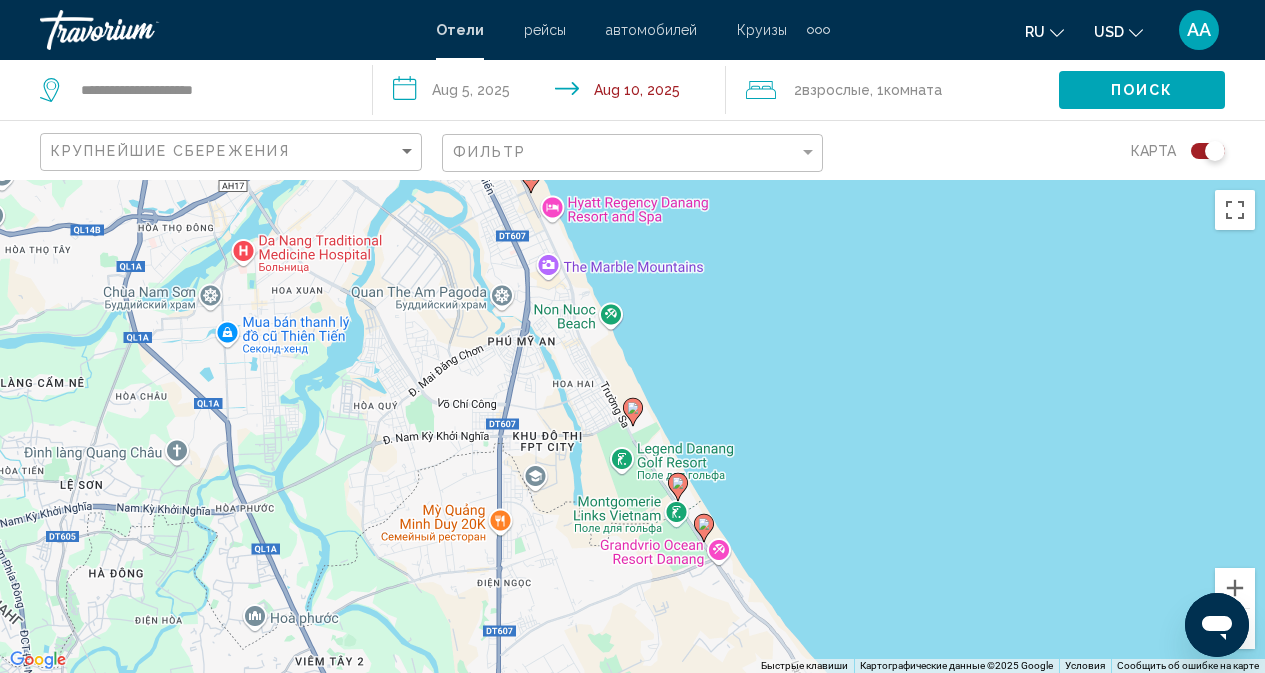 click 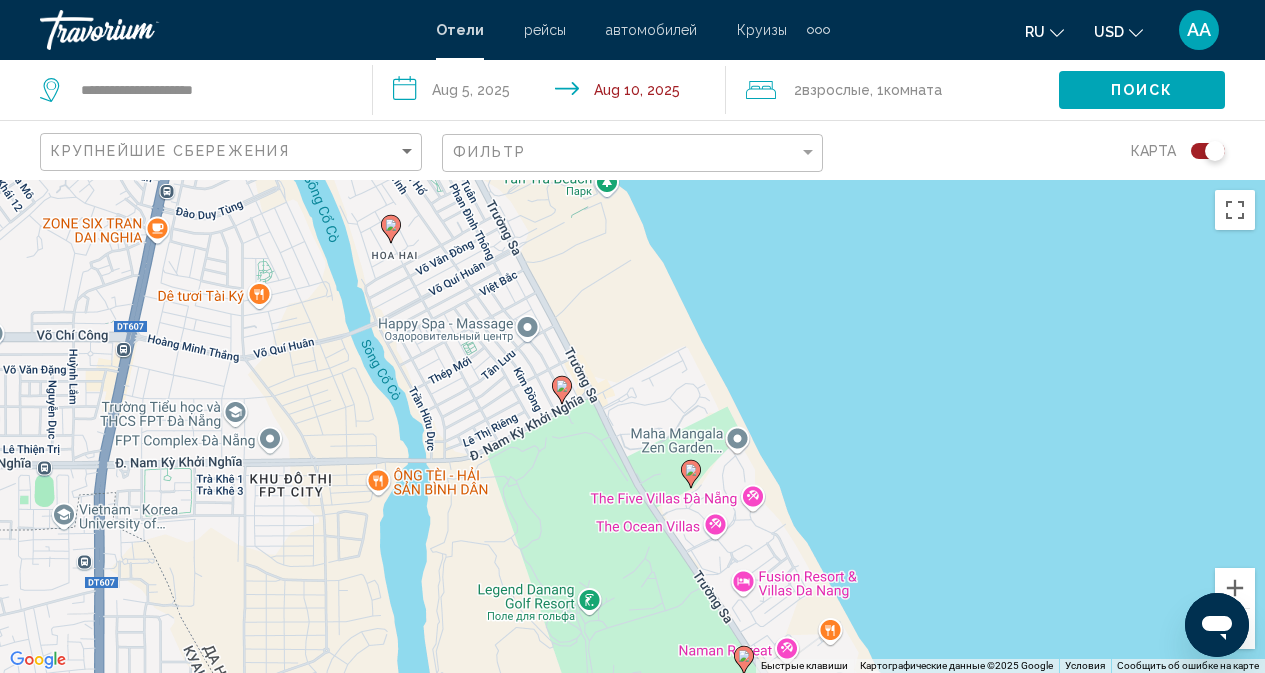 click 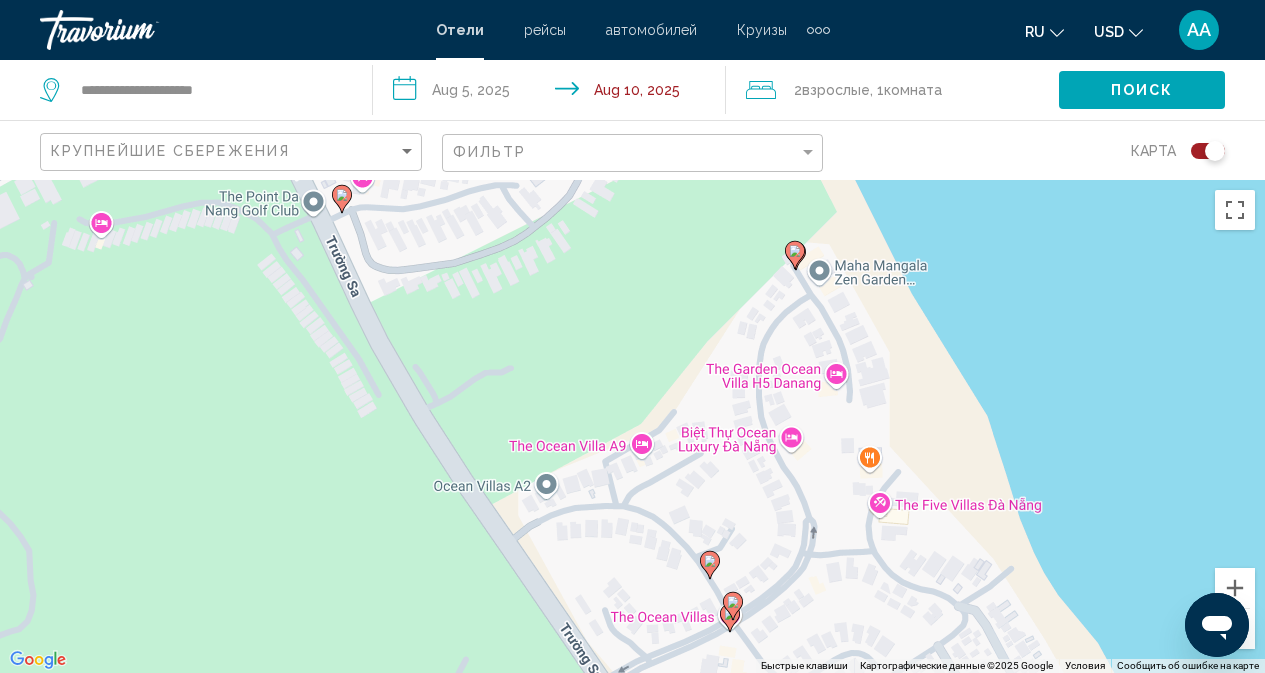 click 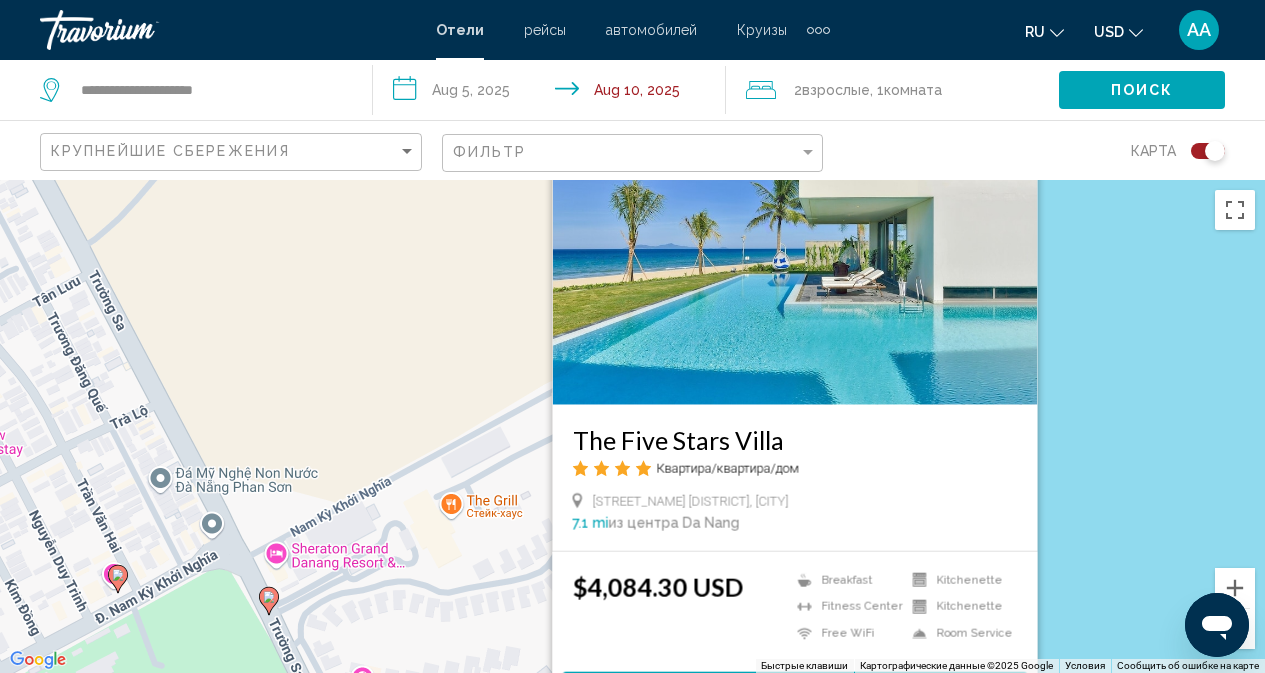 click on "Чтобы активировать перетаскивание с помощью клавиатуры, нажмите Alt + Ввод. После этого перемещайте маркер, используя клавиши со стрелками. Чтобы завершить перетаскивание, нажмите клавишу Ввод. Чтобы отменить действие, нажмите клавишу Esc. [HOTEL_NAME] Отель [STREET_NUMBER] [STREET], [CITY] [NUMBER] mi из центра [CITY] от отеля [PRICE] Breakfast Fitness Center Free WiFi" at bounding box center [632, 426] 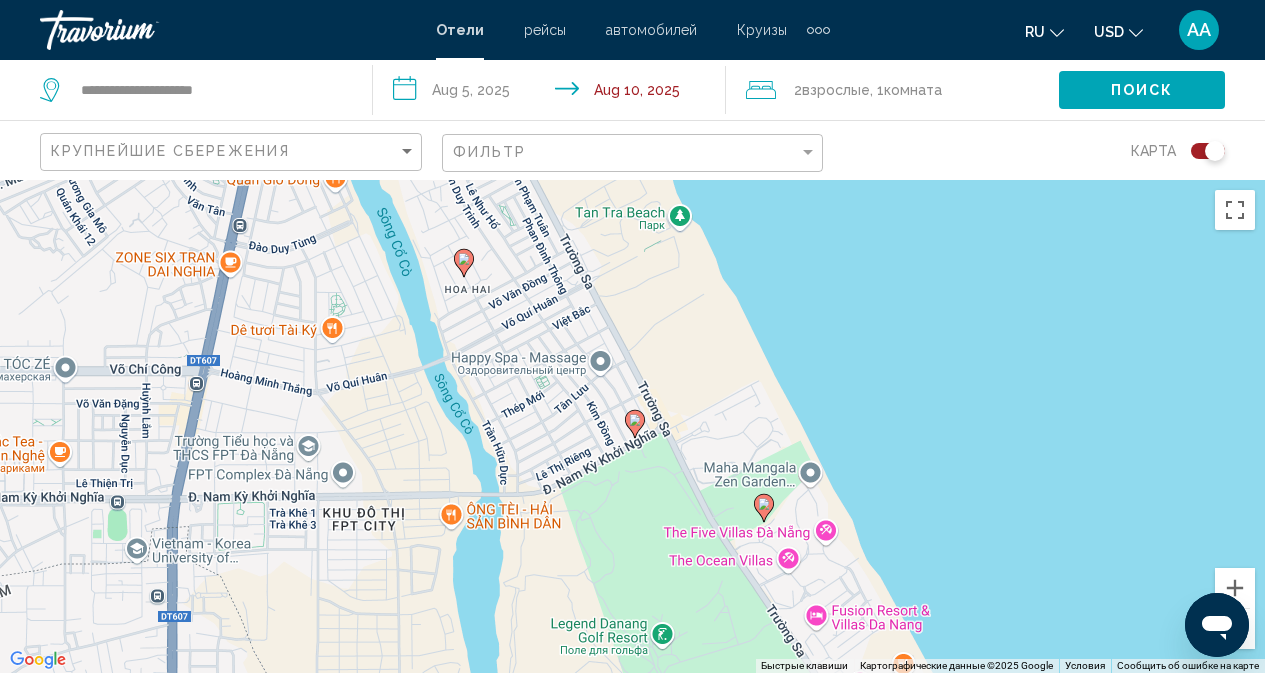 click 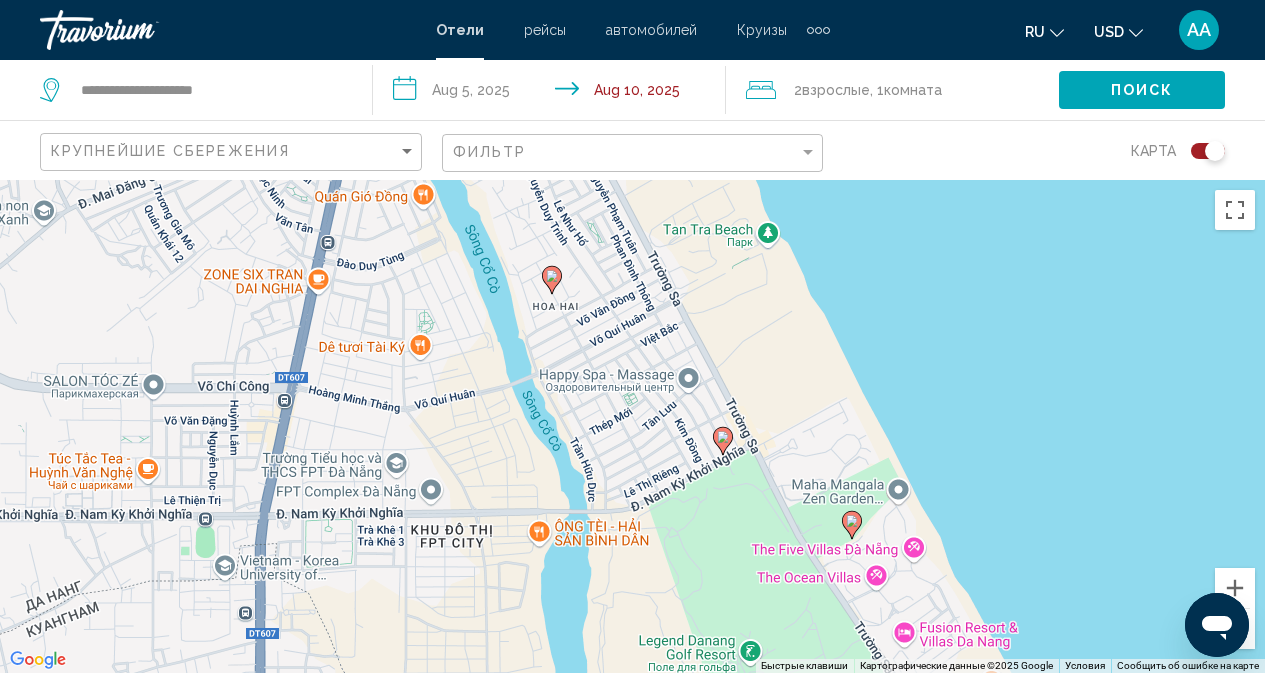 drag, startPoint x: 653, startPoint y: 369, endPoint x: 676, endPoint y: 490, distance: 123.16656 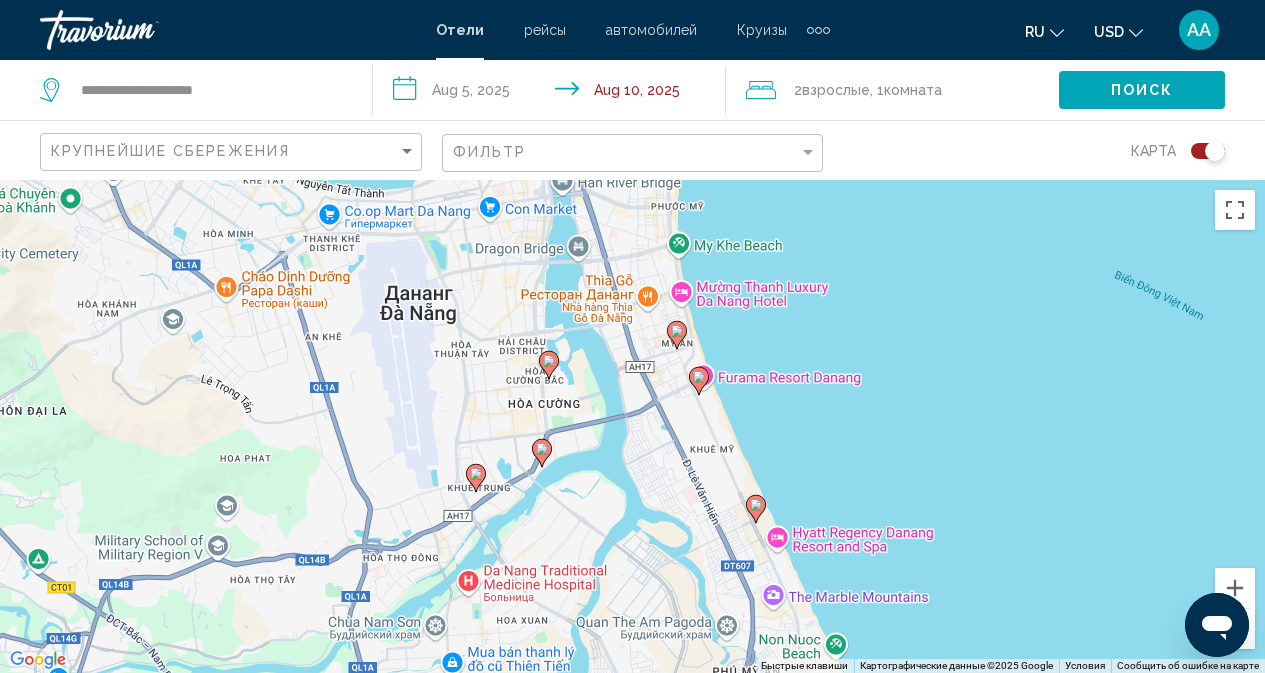 drag, startPoint x: 472, startPoint y: 319, endPoint x: 709, endPoint y: 601, distance: 368.3653 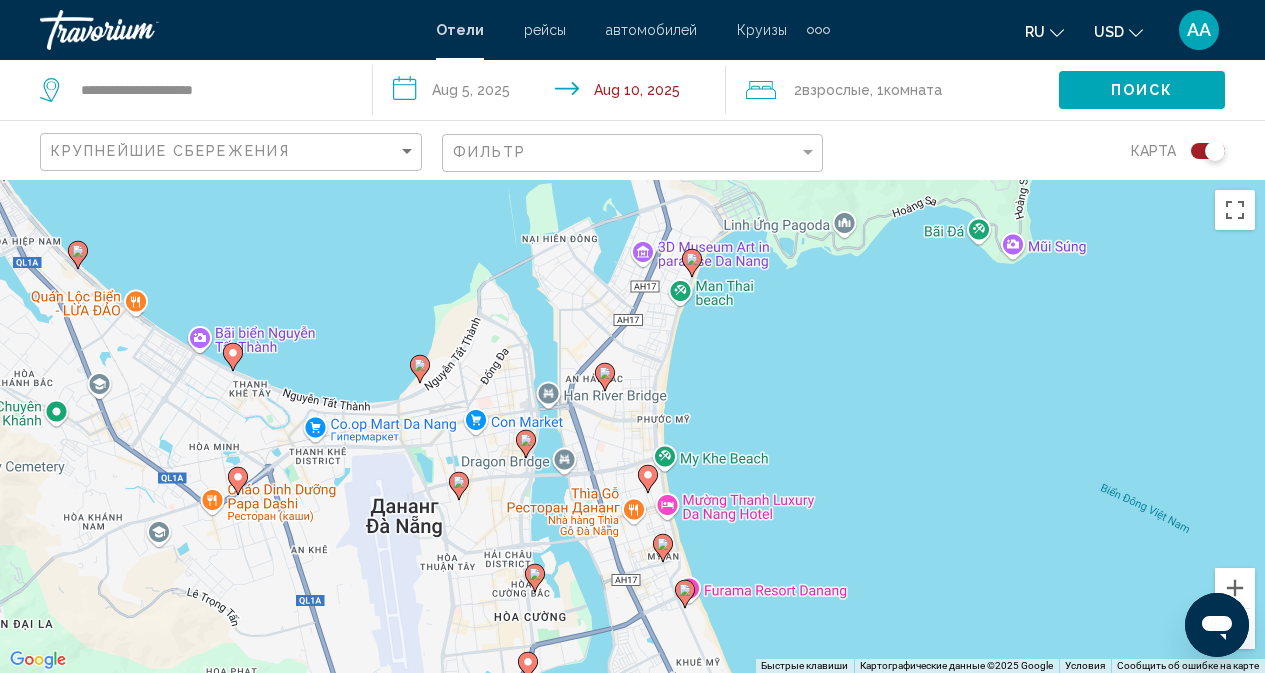 drag, startPoint x: 463, startPoint y: 305, endPoint x: 442, endPoint y: 507, distance: 203.08865 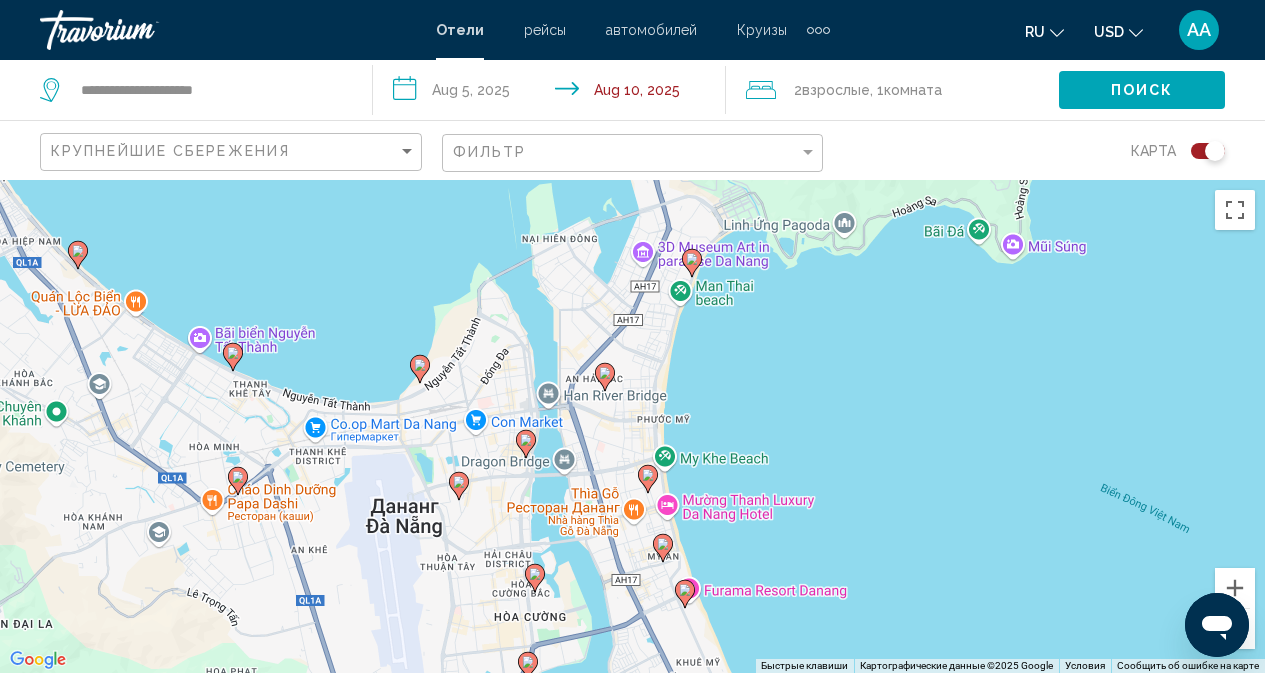 click on "Для навигации используйте клавиши со стрелками.  Чтобы активировать перетаскивание с помощью клавиатуры, нажмите Alt + Ввод. После этого перемещайте маркер, используя клавиши со стрелками. Чтобы завершить перетаскивание, нажмите клавишу Ввод. Чтобы отменить действие, нажмите клавишу Esc." at bounding box center [632, 426] 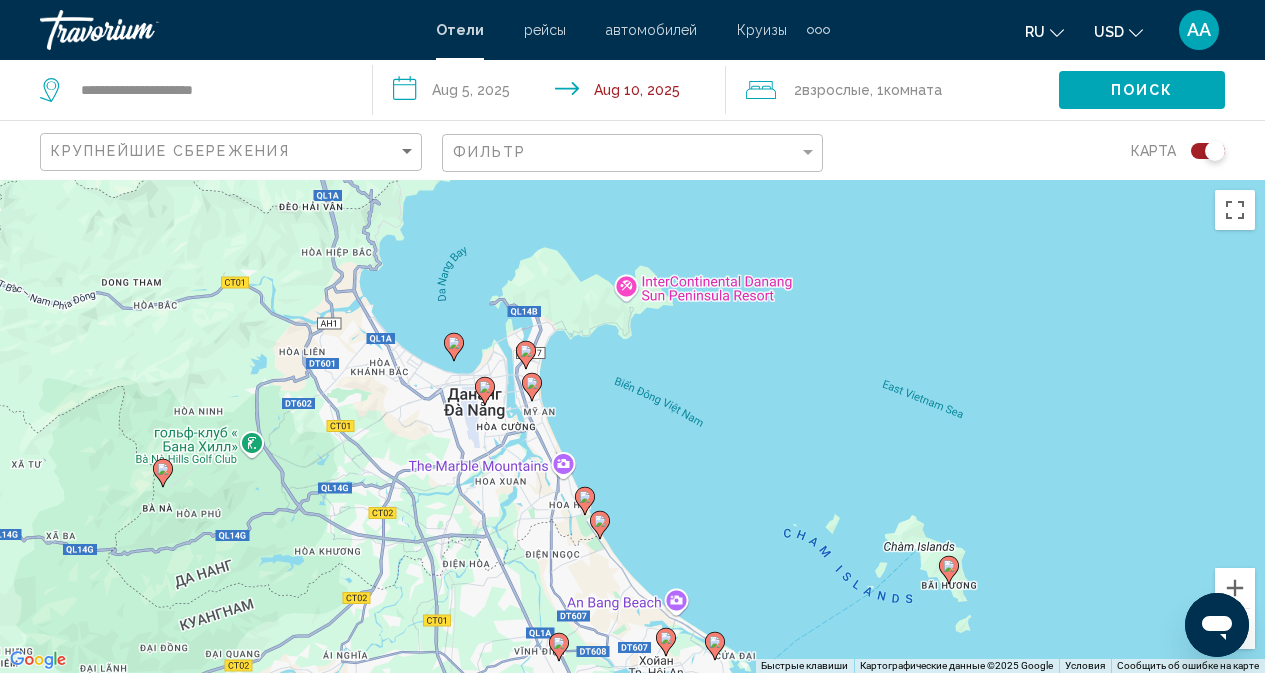 click 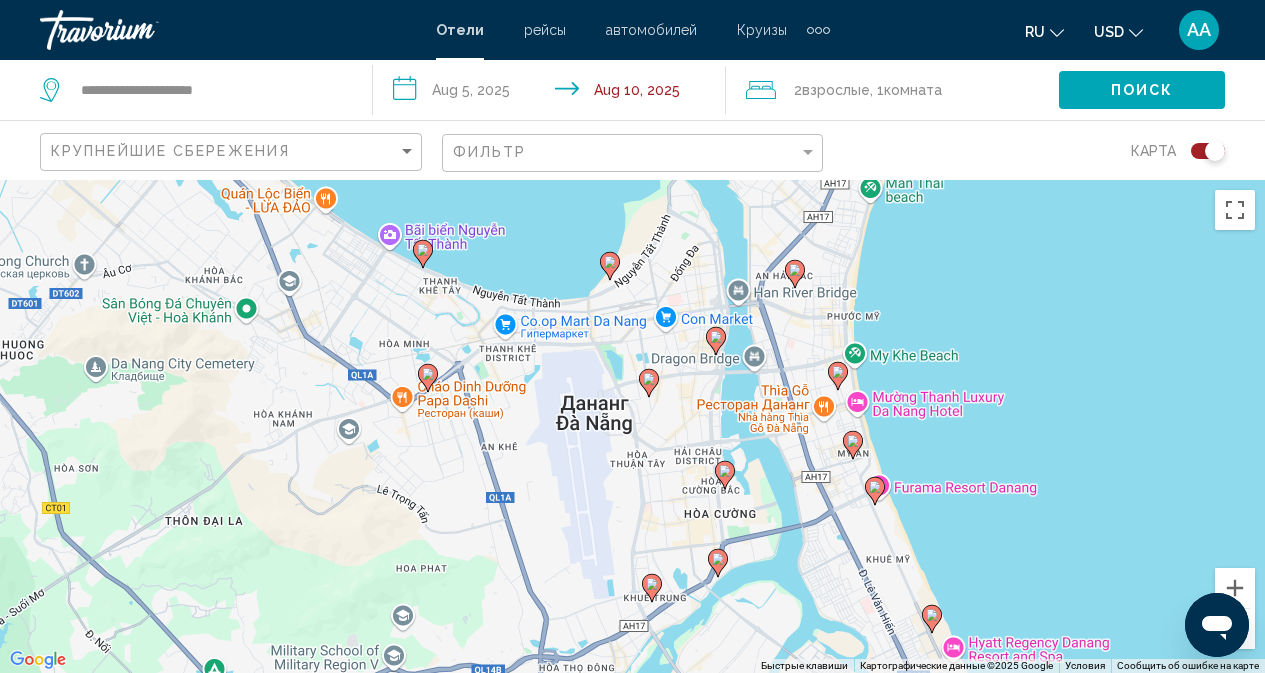 click 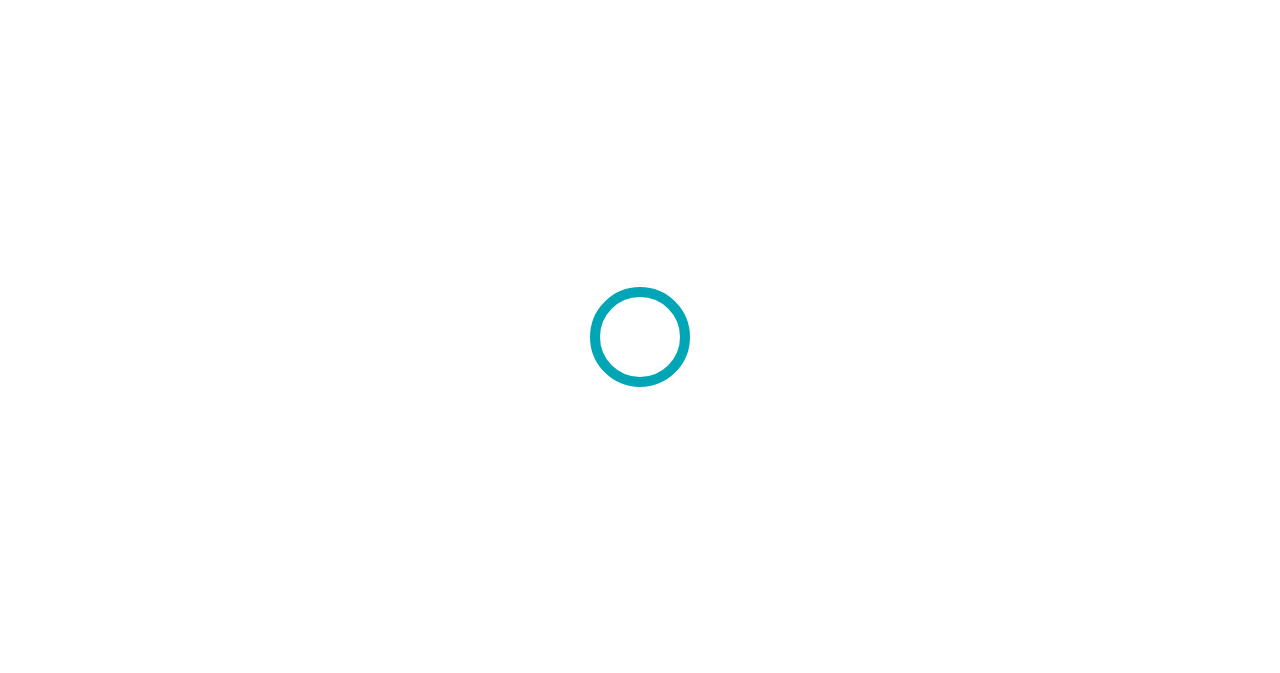 scroll, scrollTop: 0, scrollLeft: 0, axis: both 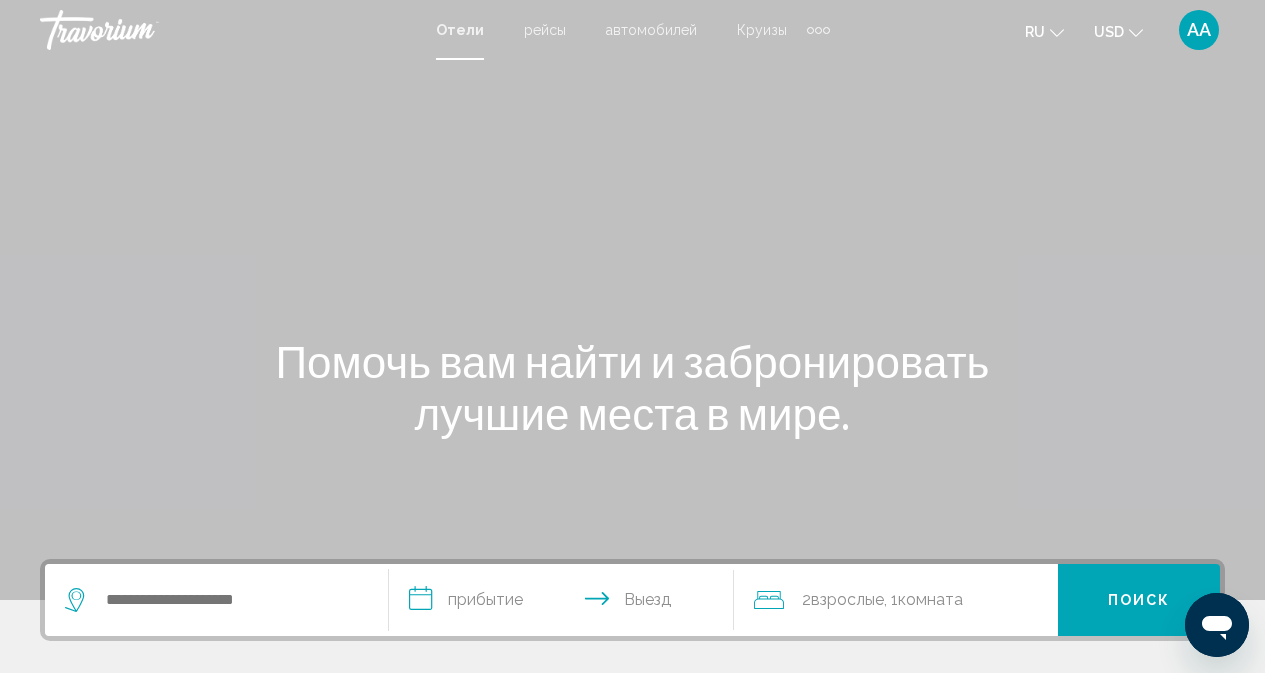 click at bounding box center (216, 600) 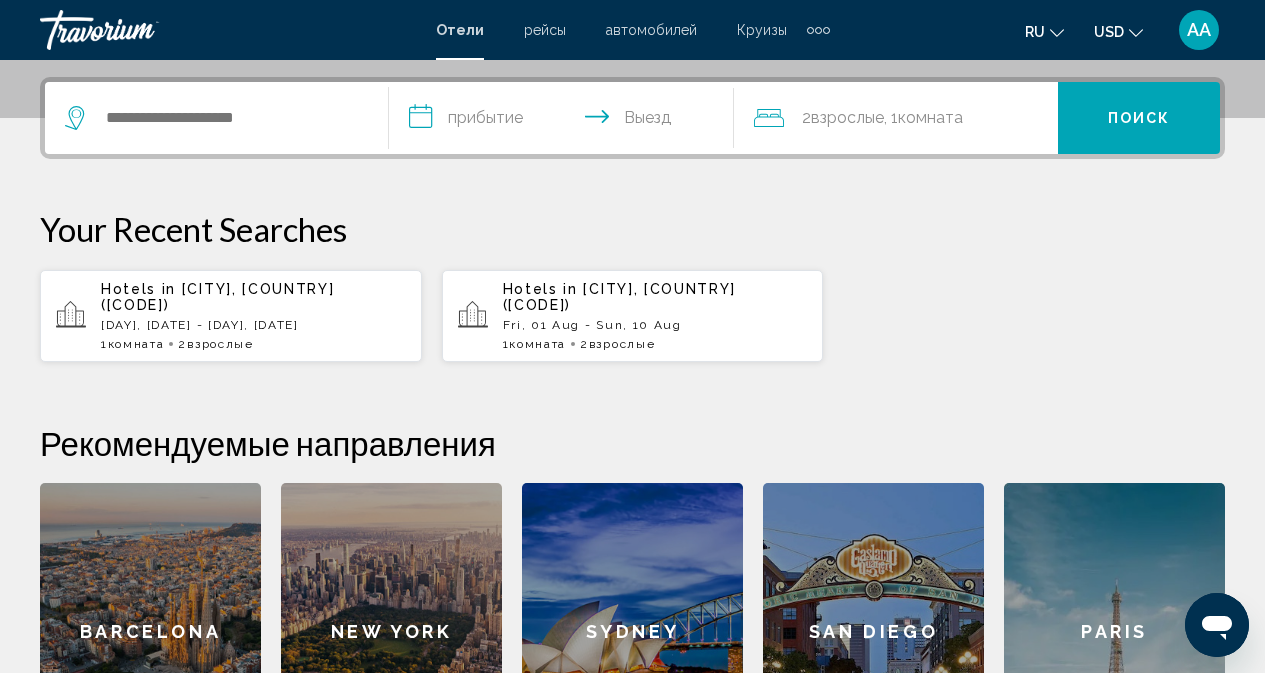 scroll, scrollTop: 494, scrollLeft: 0, axis: vertical 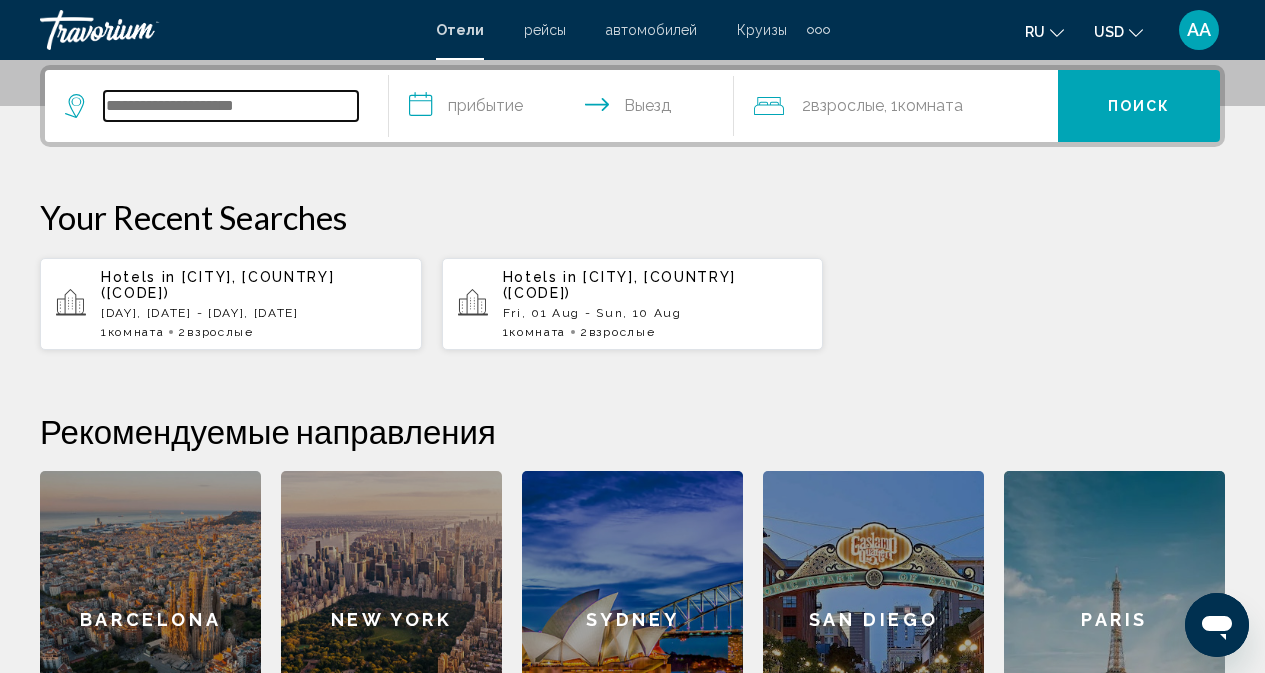 click at bounding box center (231, 106) 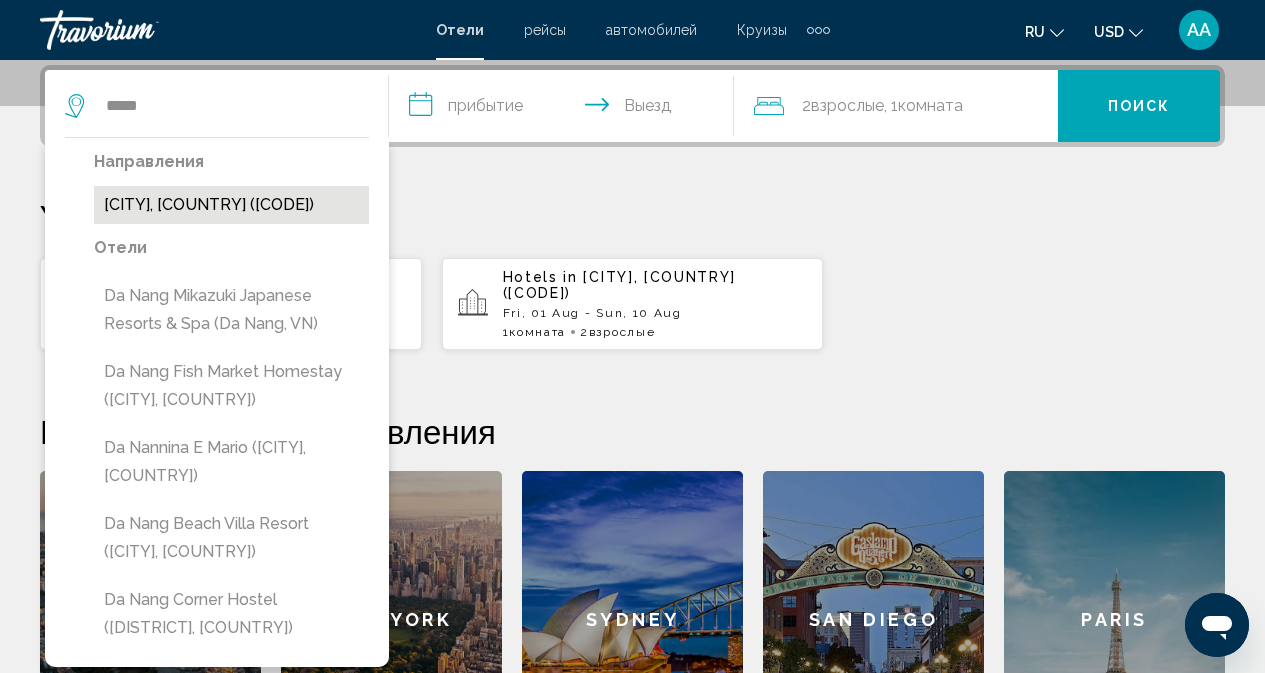 click on "[CITY], [COUNTRY] ([AIRPORT_CODE])" at bounding box center (231, 205) 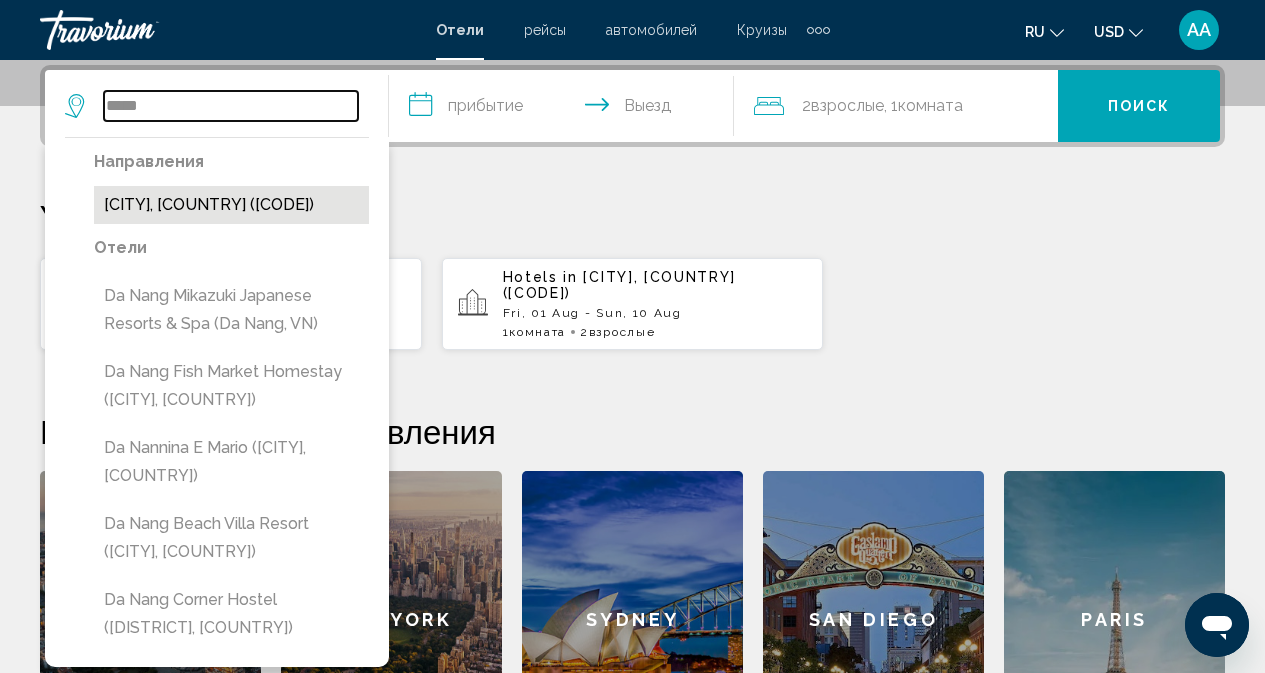 type on "**********" 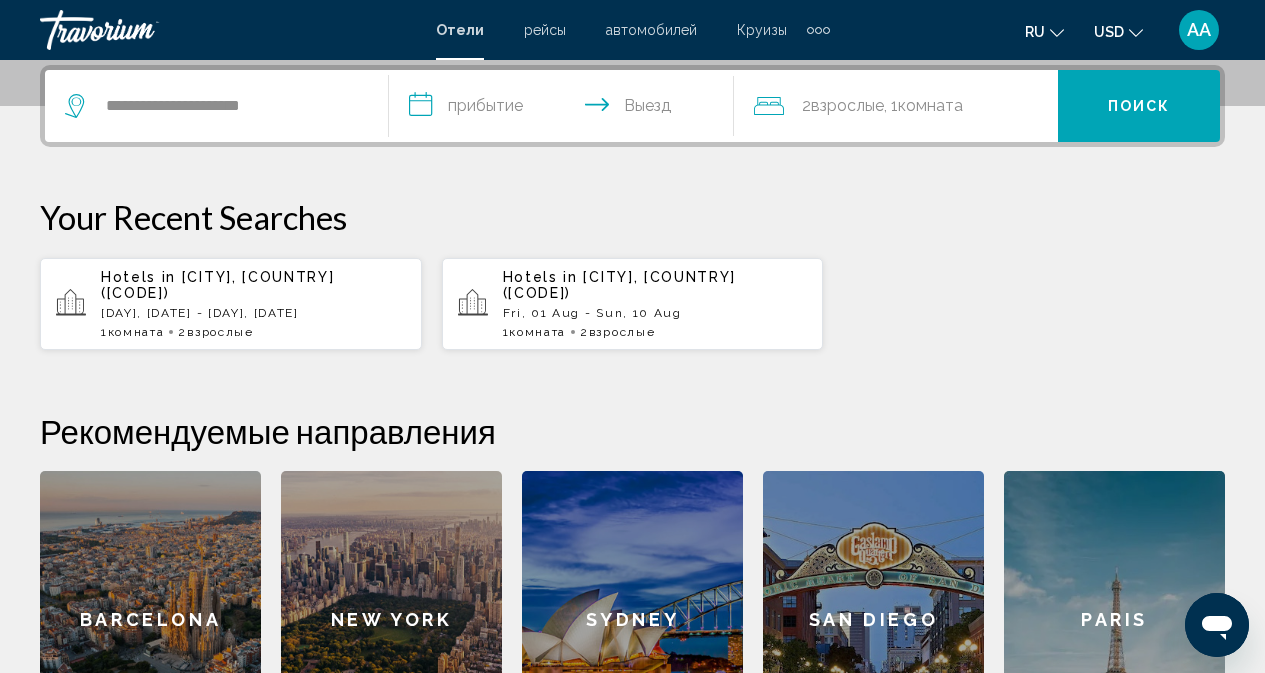 click on "**********" at bounding box center (565, 109) 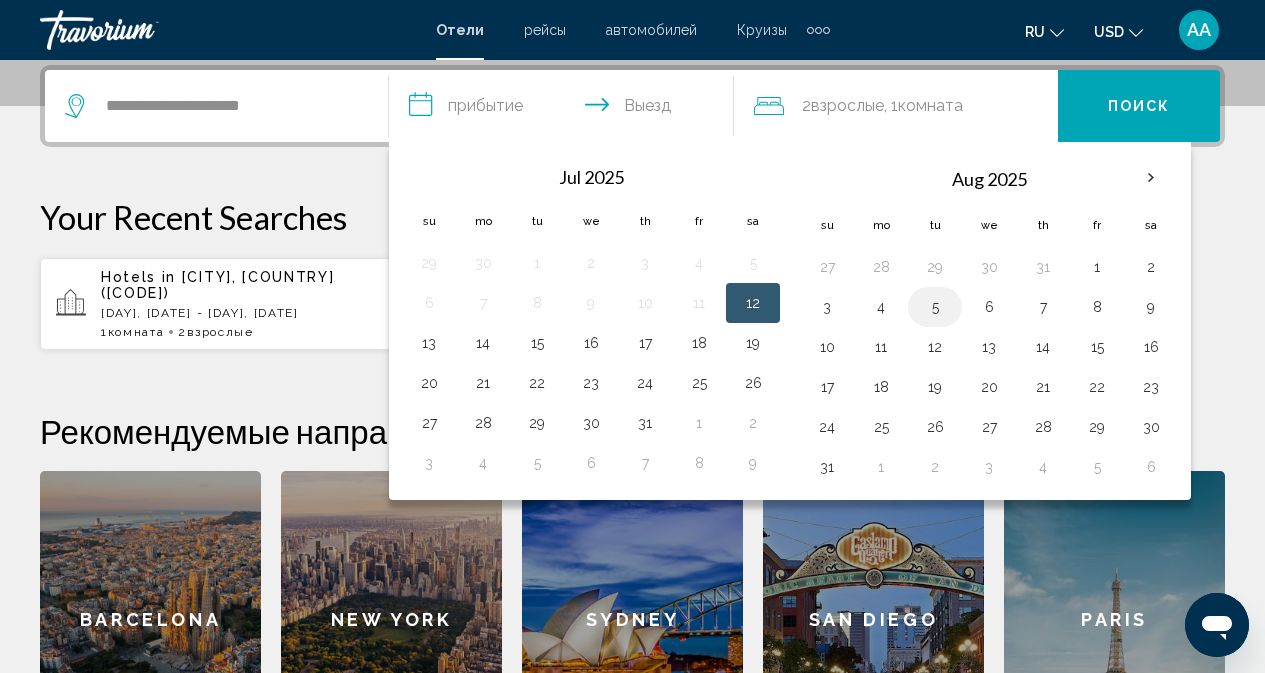 click on "5" at bounding box center [935, 307] 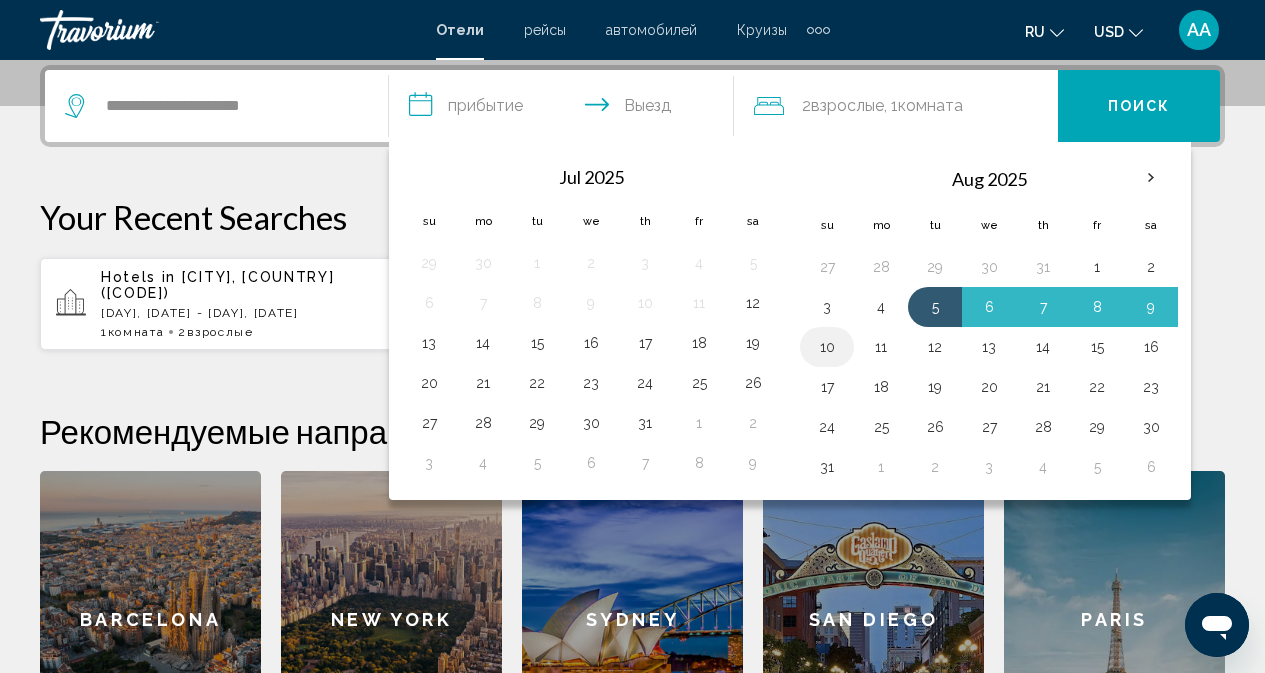 click on "10" at bounding box center (827, 347) 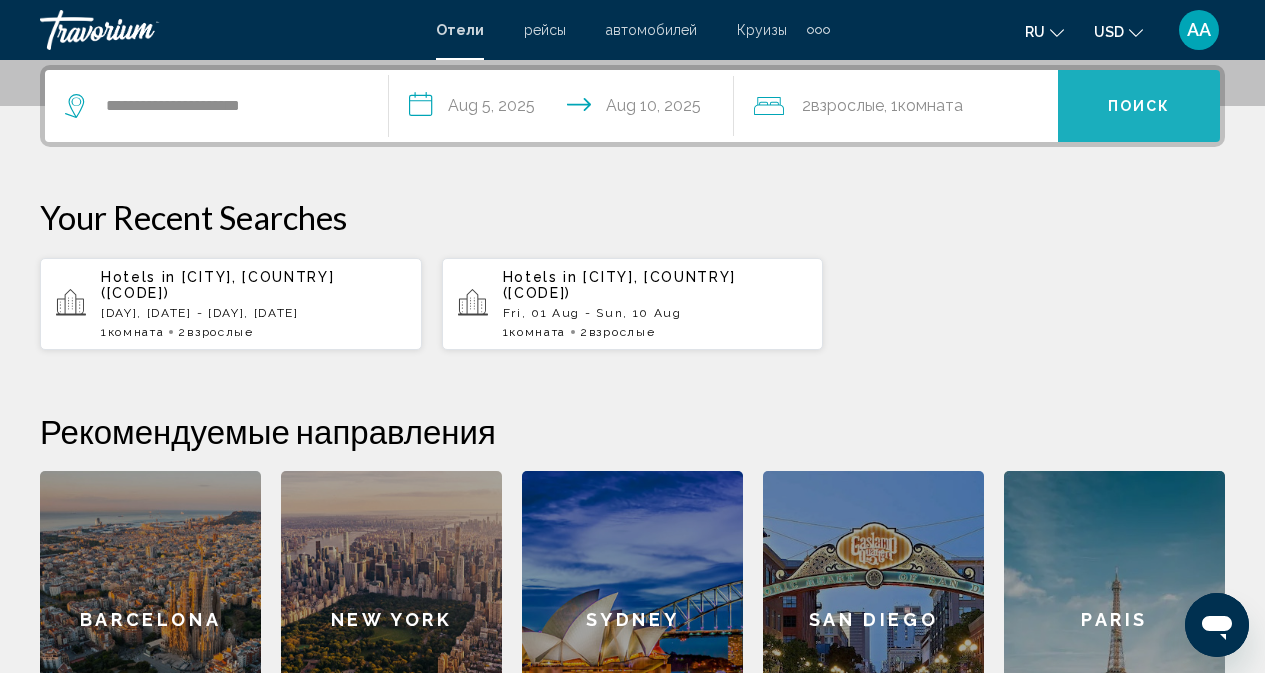 click on "Поиск" at bounding box center [1139, 107] 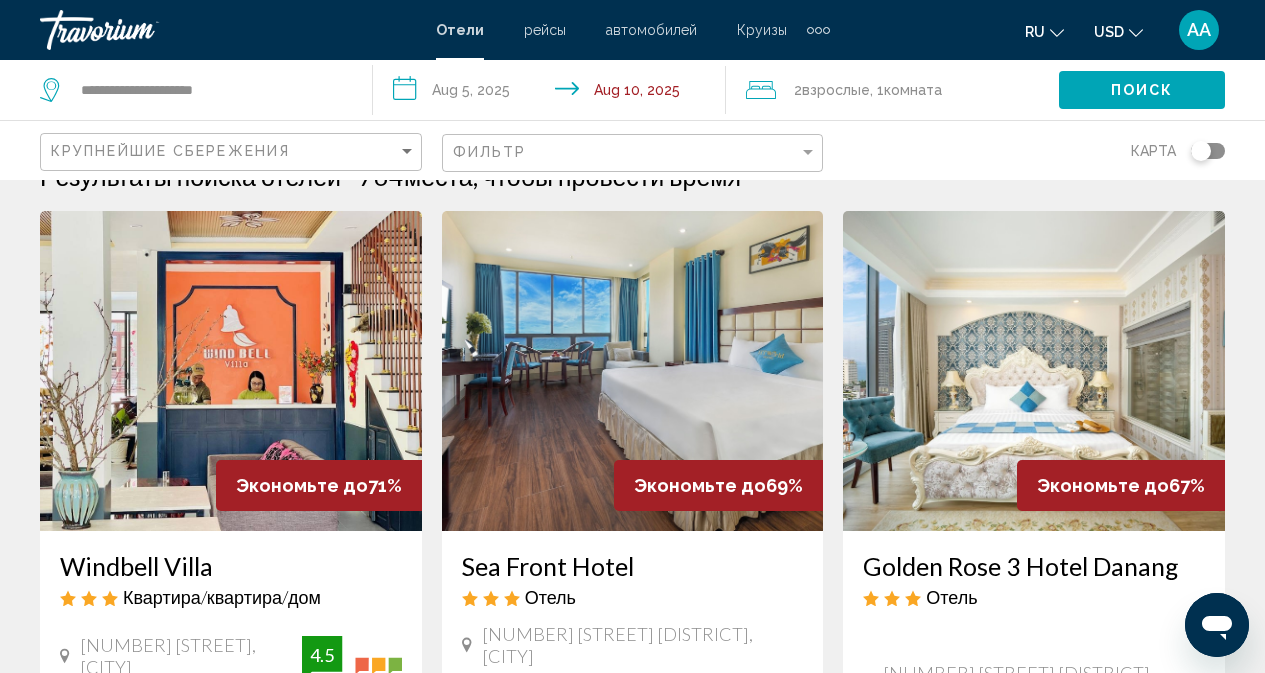 scroll, scrollTop: 0, scrollLeft: 0, axis: both 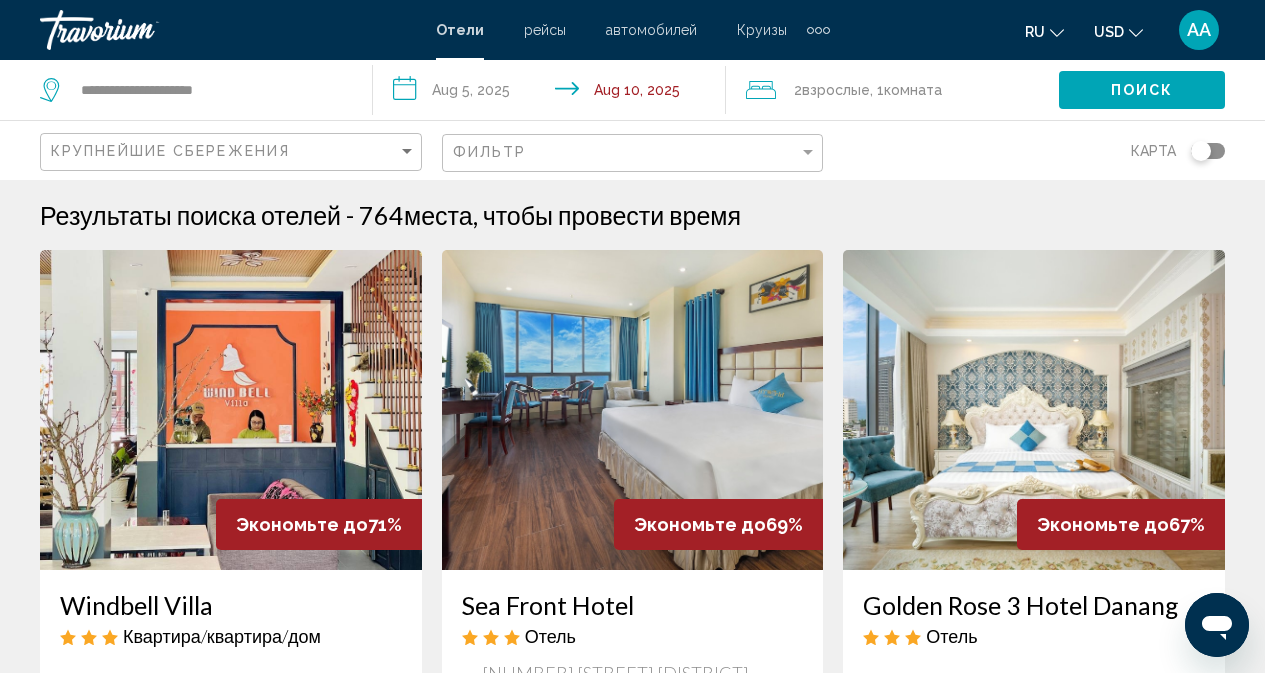 click on "Взрослые" 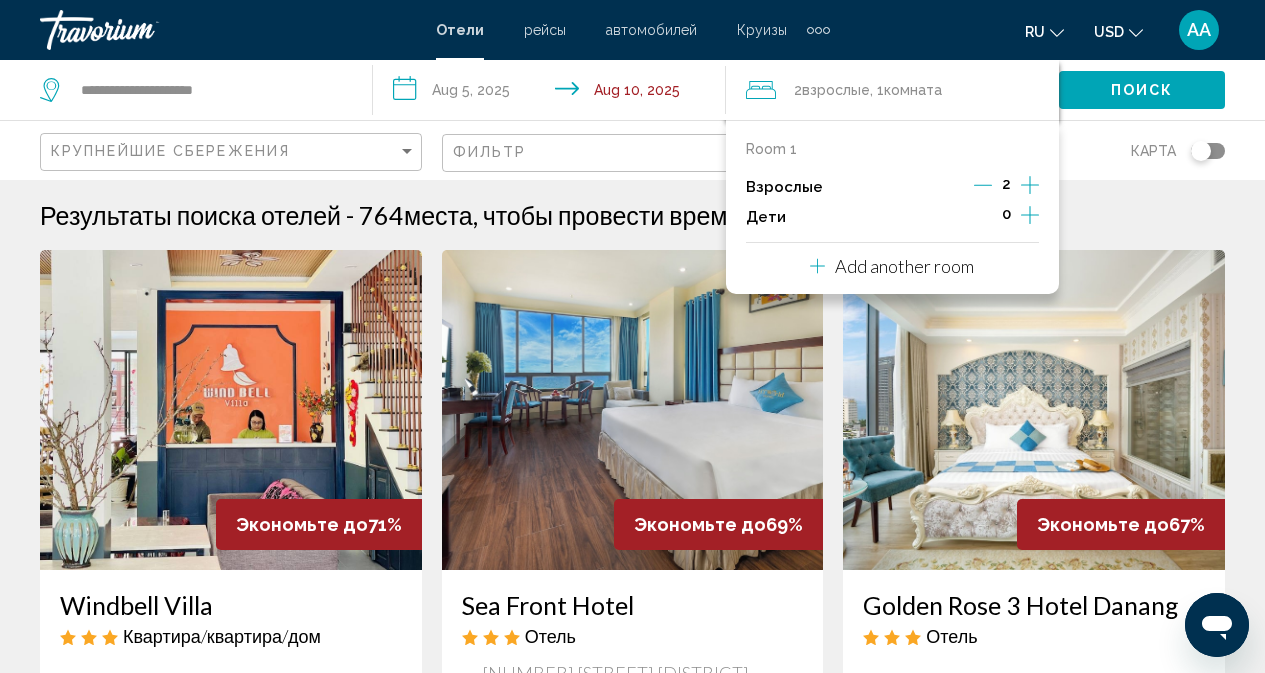 click 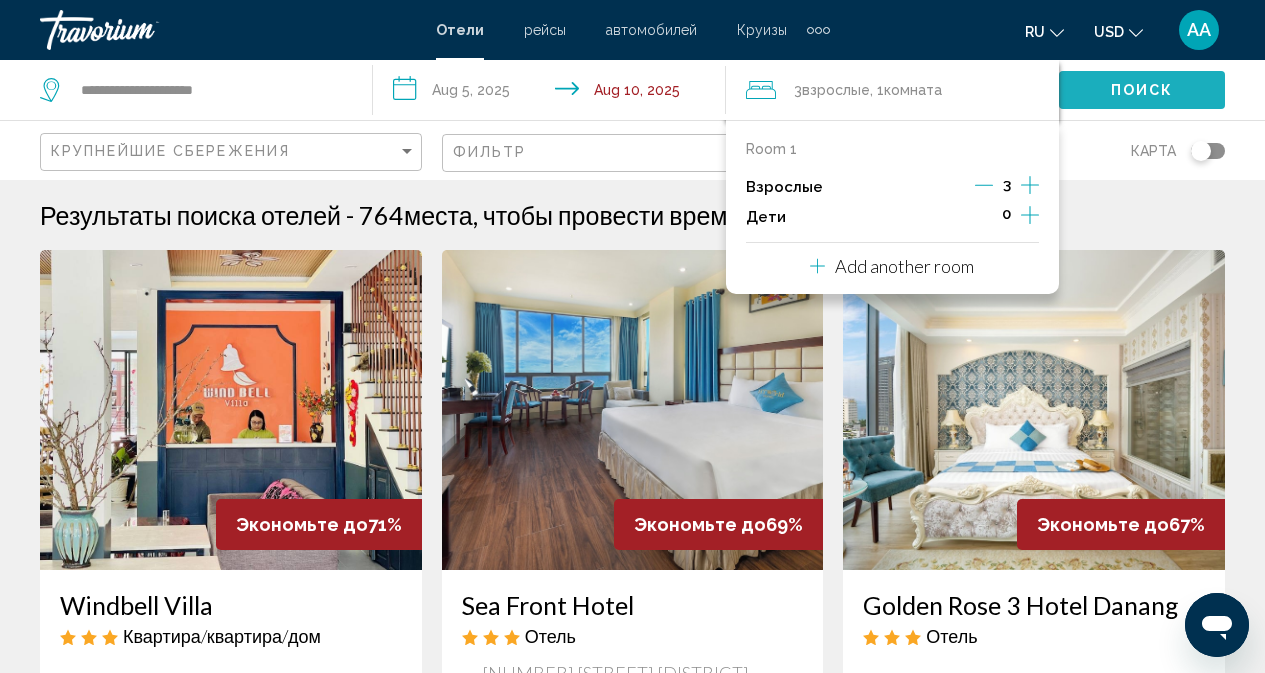 click on "Поиск" 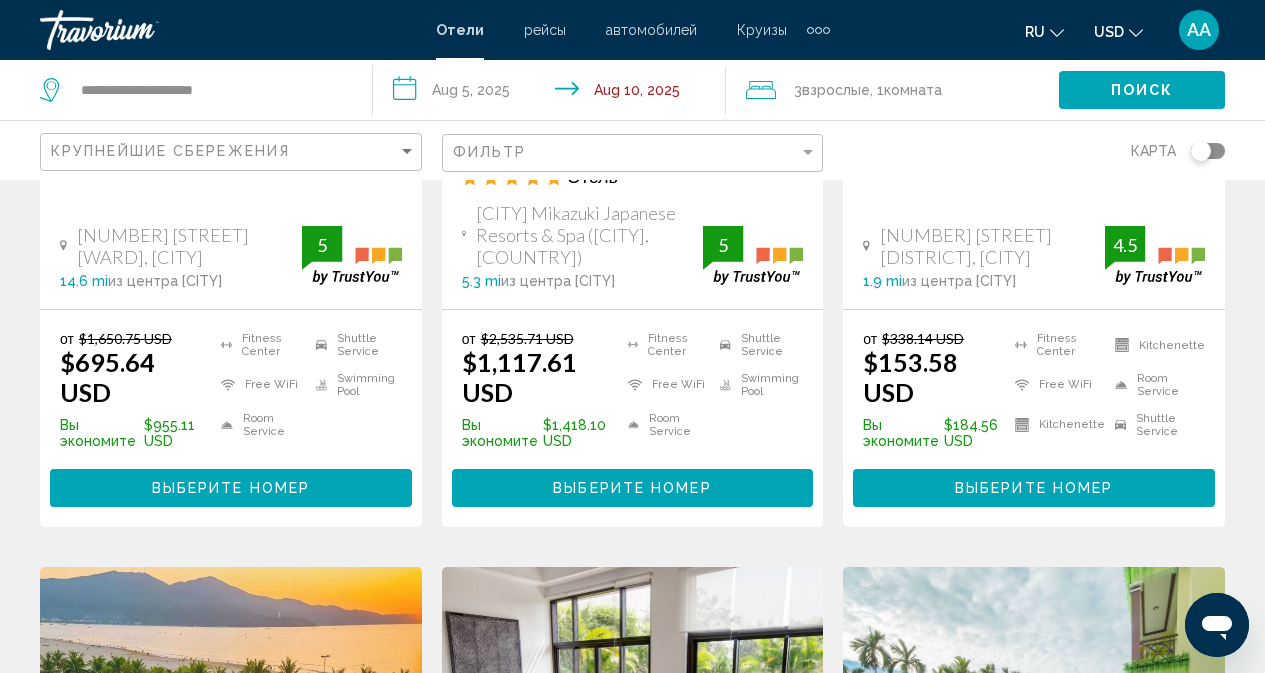 scroll, scrollTop: 1052, scrollLeft: 0, axis: vertical 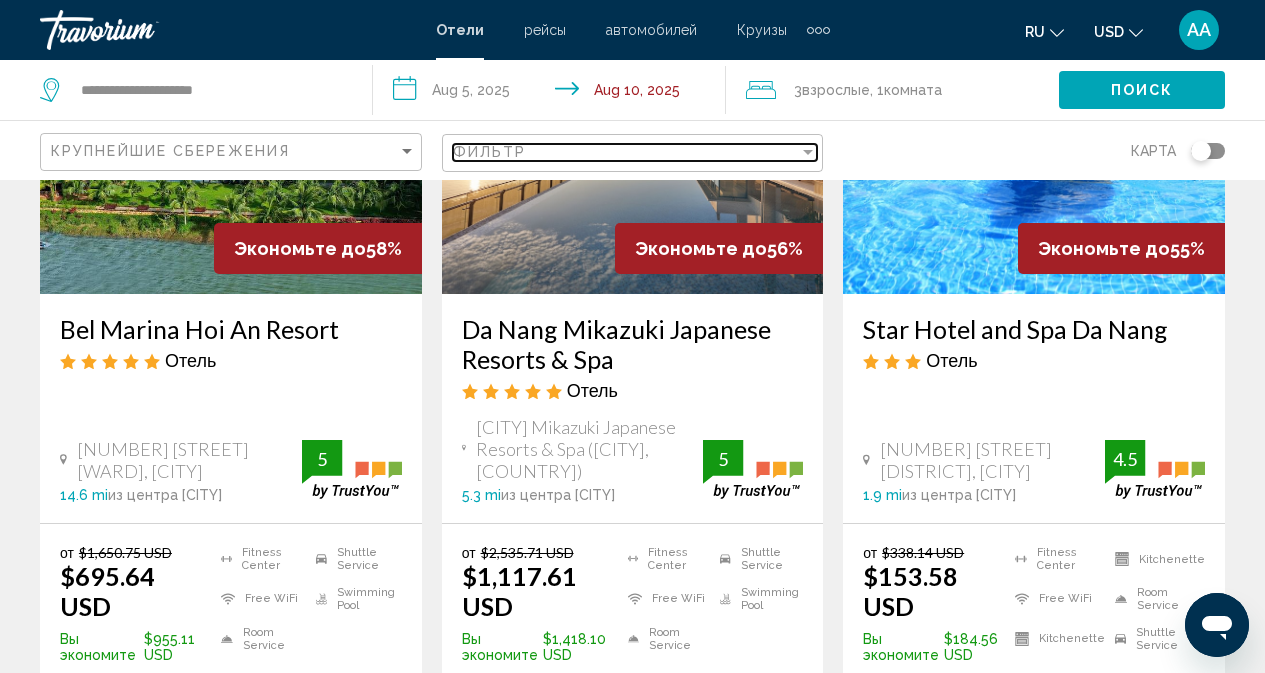 click at bounding box center [808, 152] 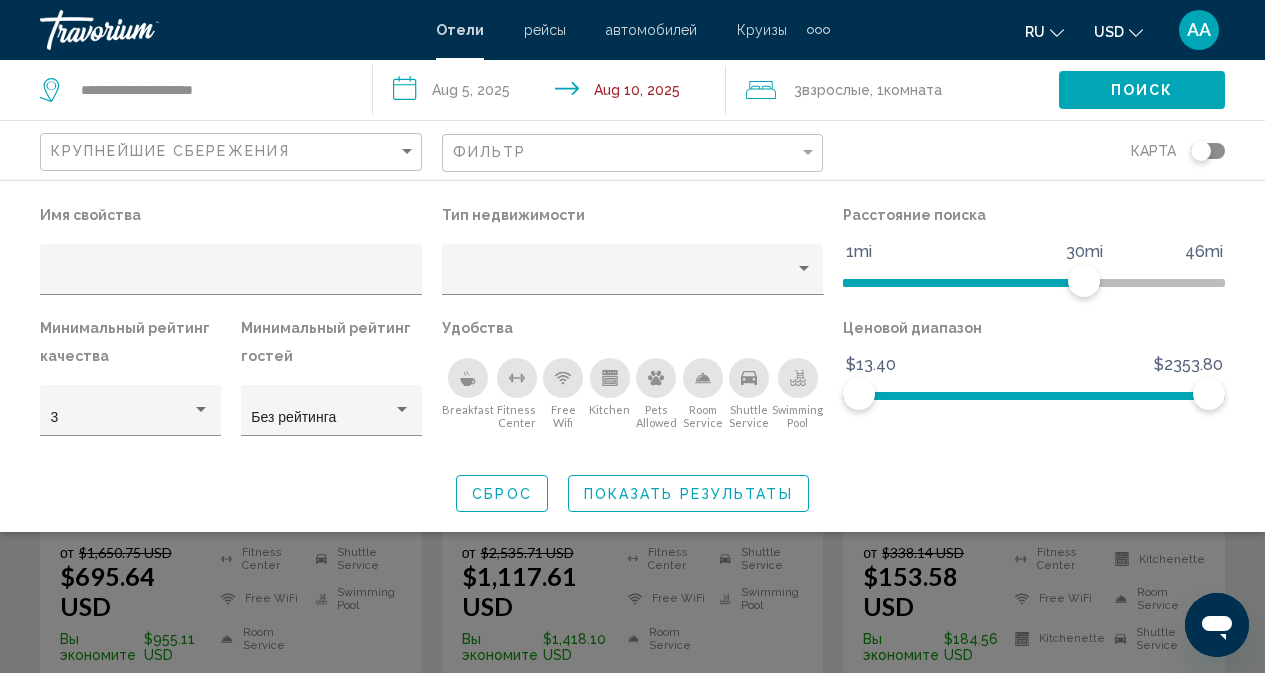 click 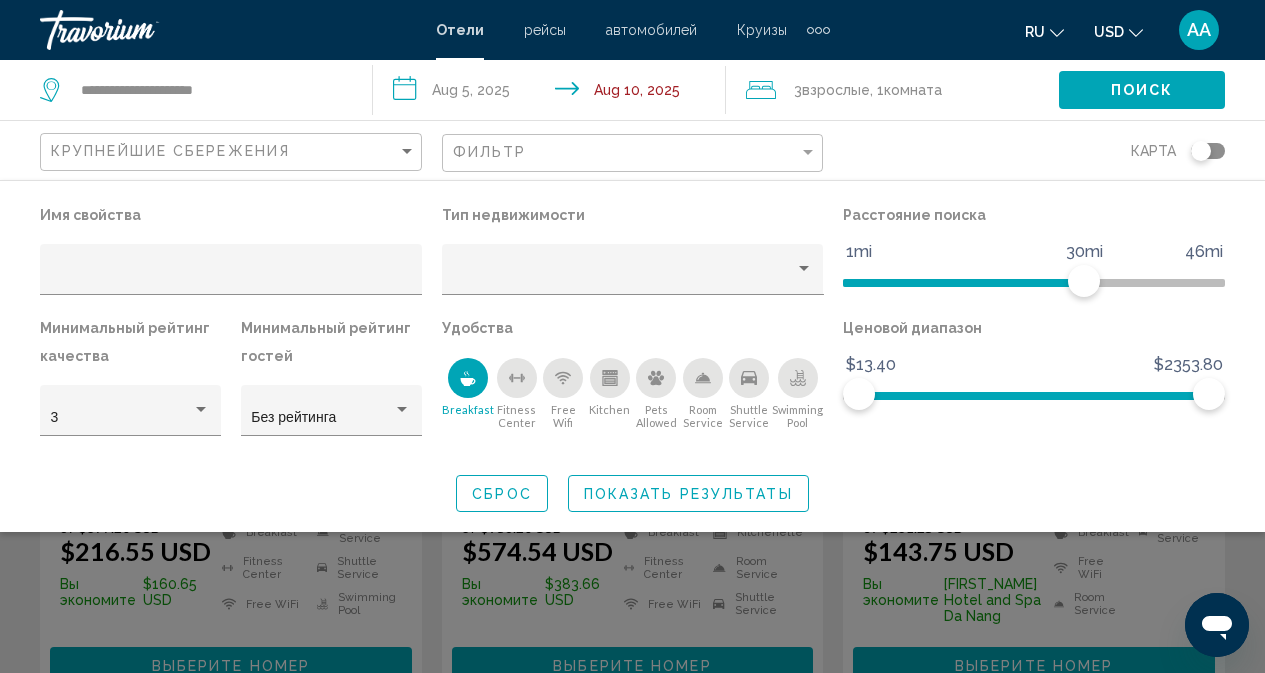 click 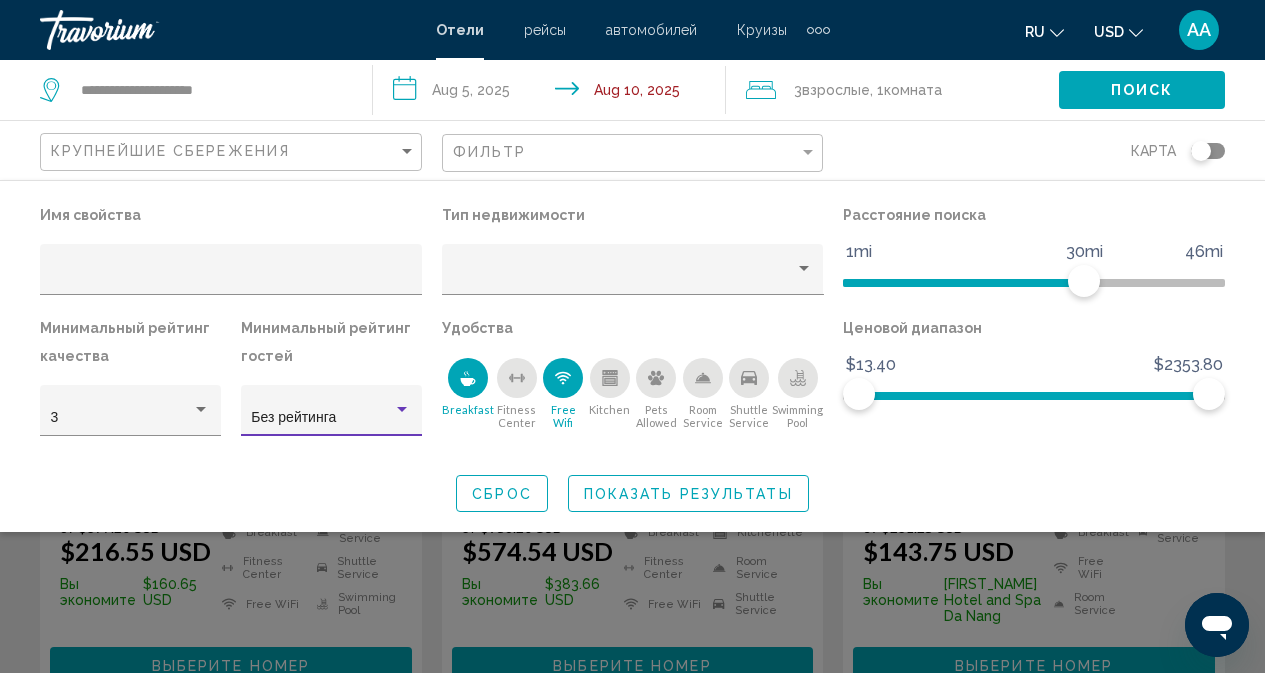 click at bounding box center (402, 410) 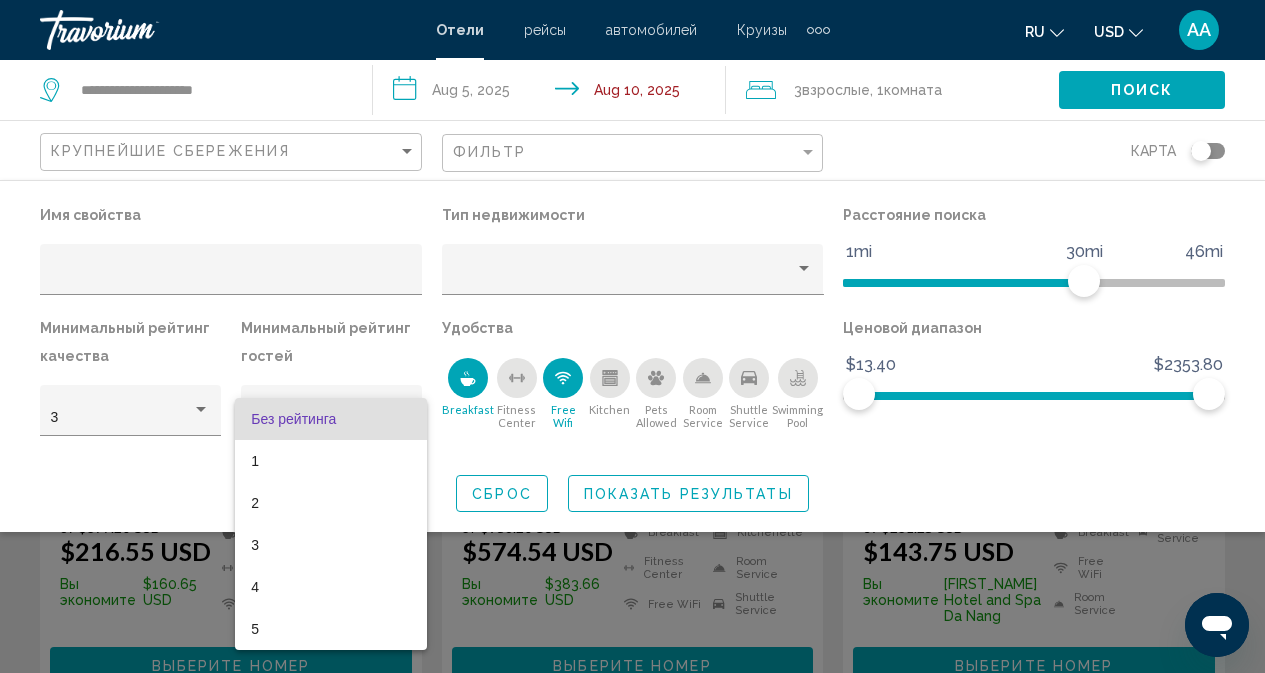 click at bounding box center (632, 336) 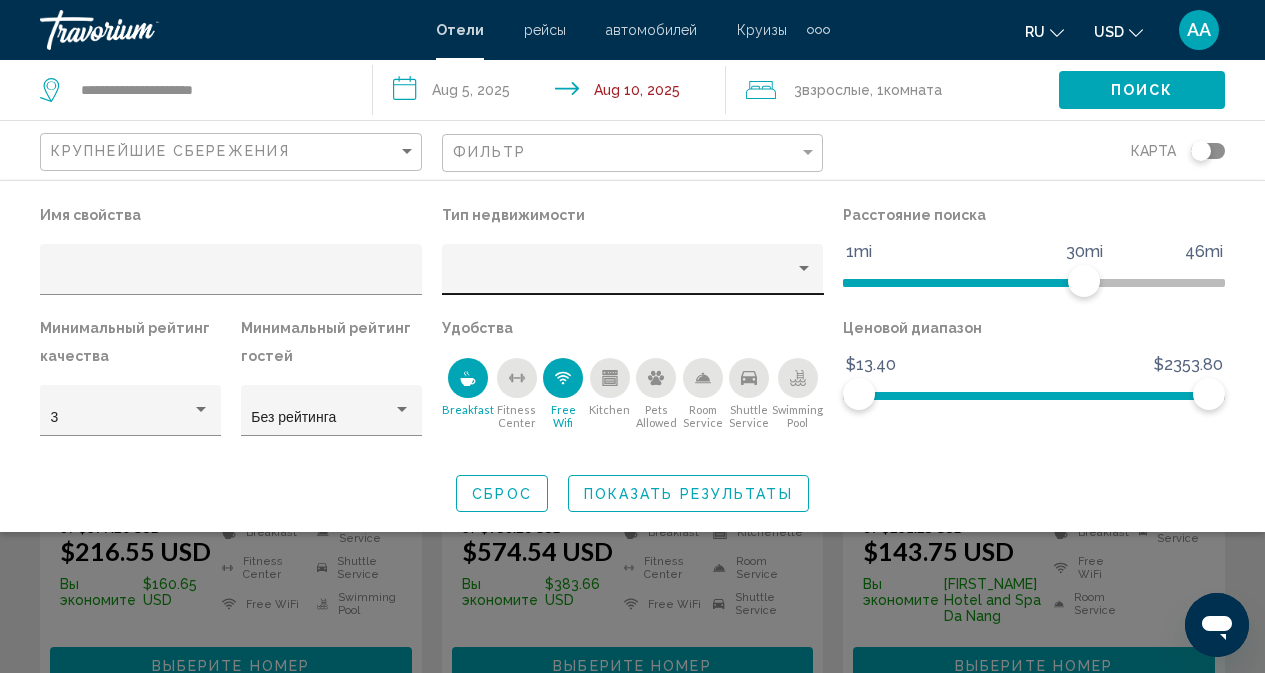 click at bounding box center [804, 268] 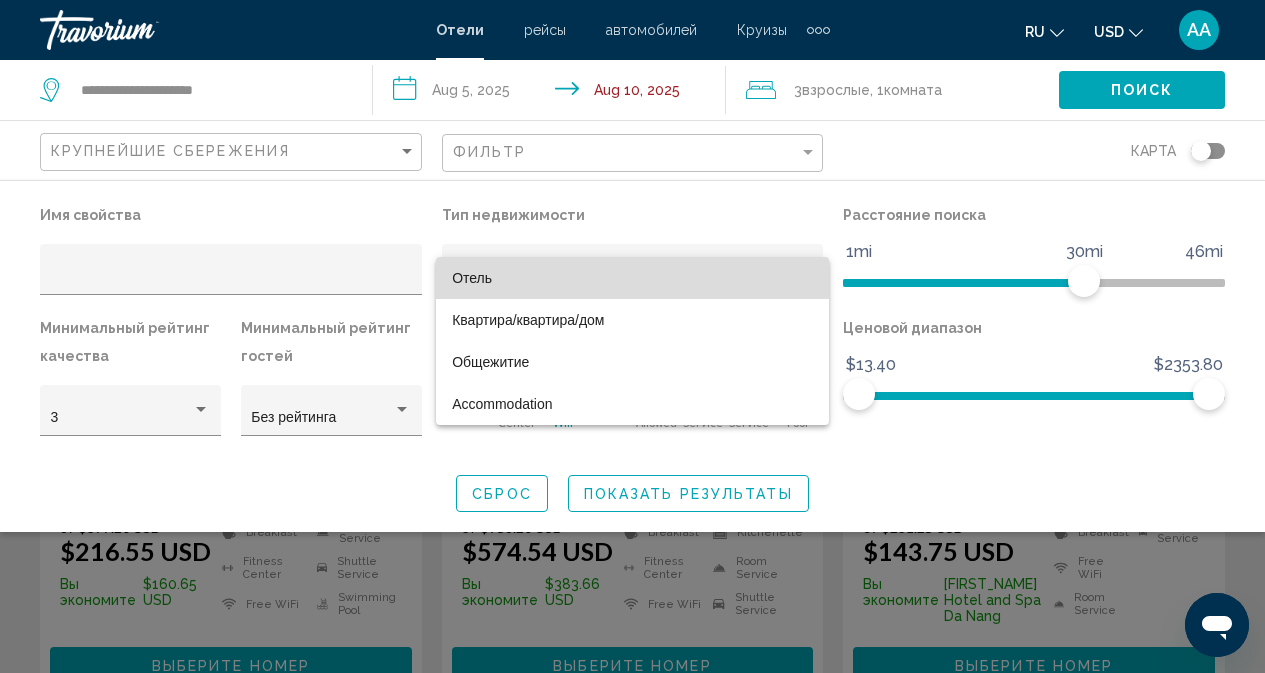 click on "Отель" at bounding box center (472, 278) 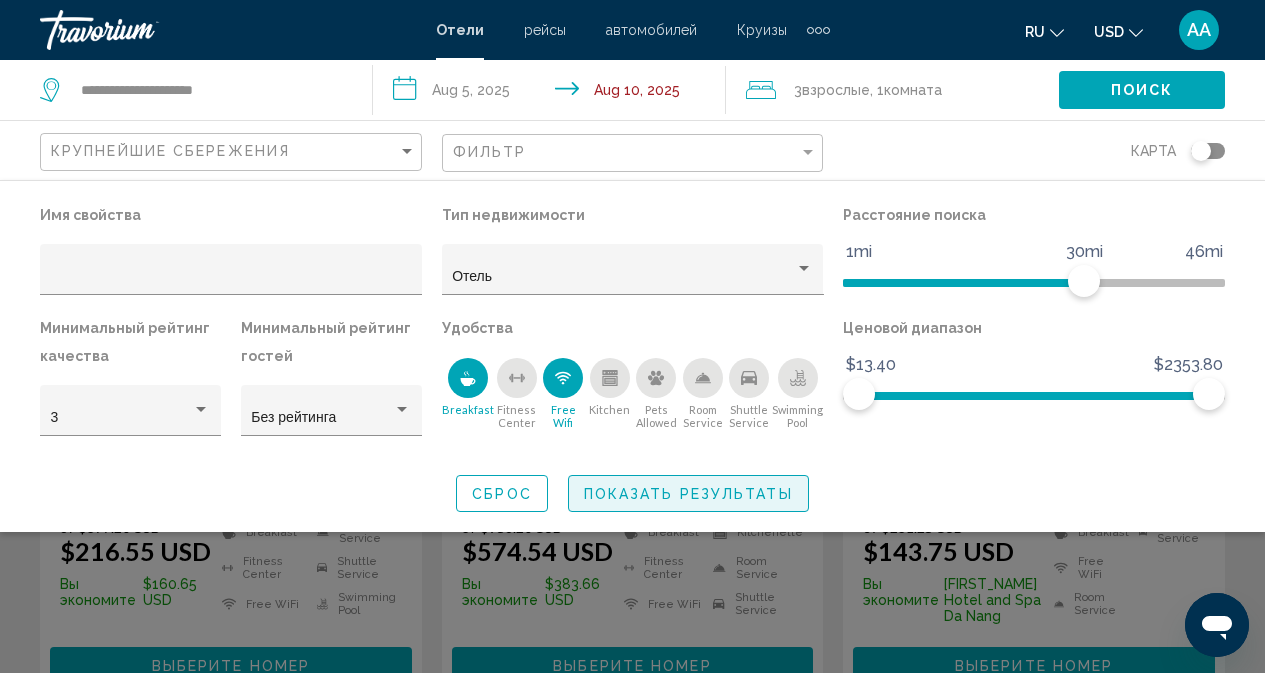 click on "Показать результаты" 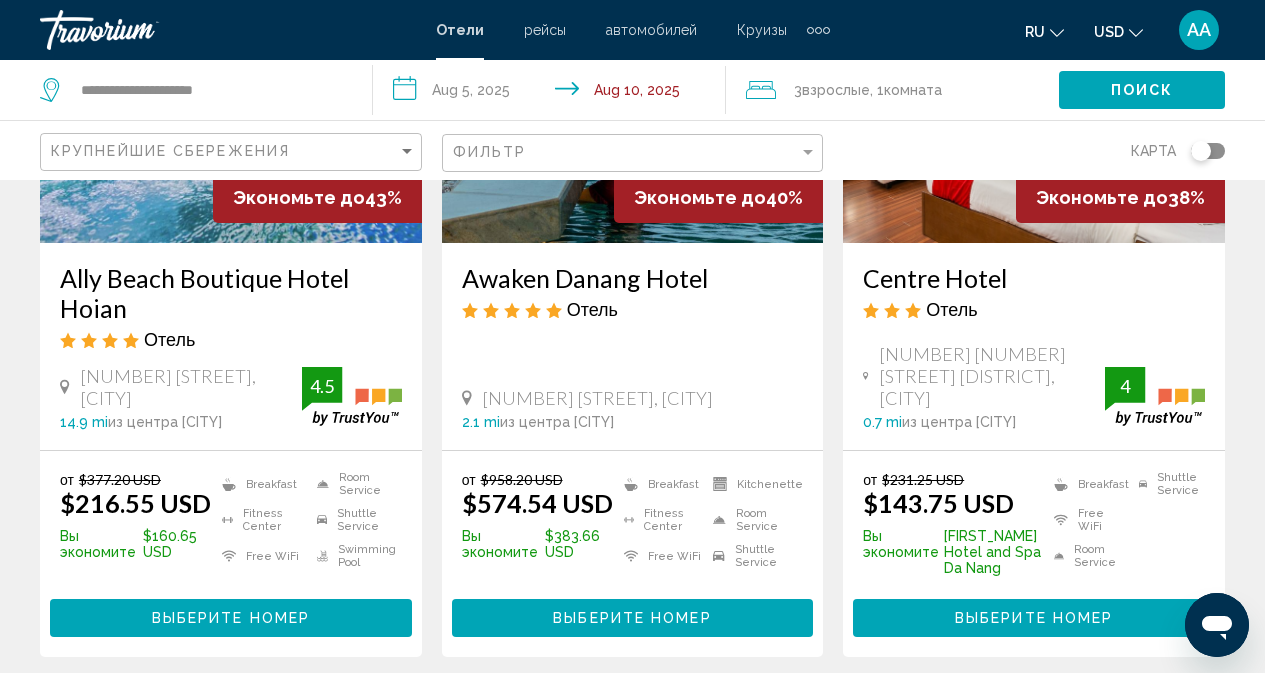 scroll, scrollTop: 1000, scrollLeft: 0, axis: vertical 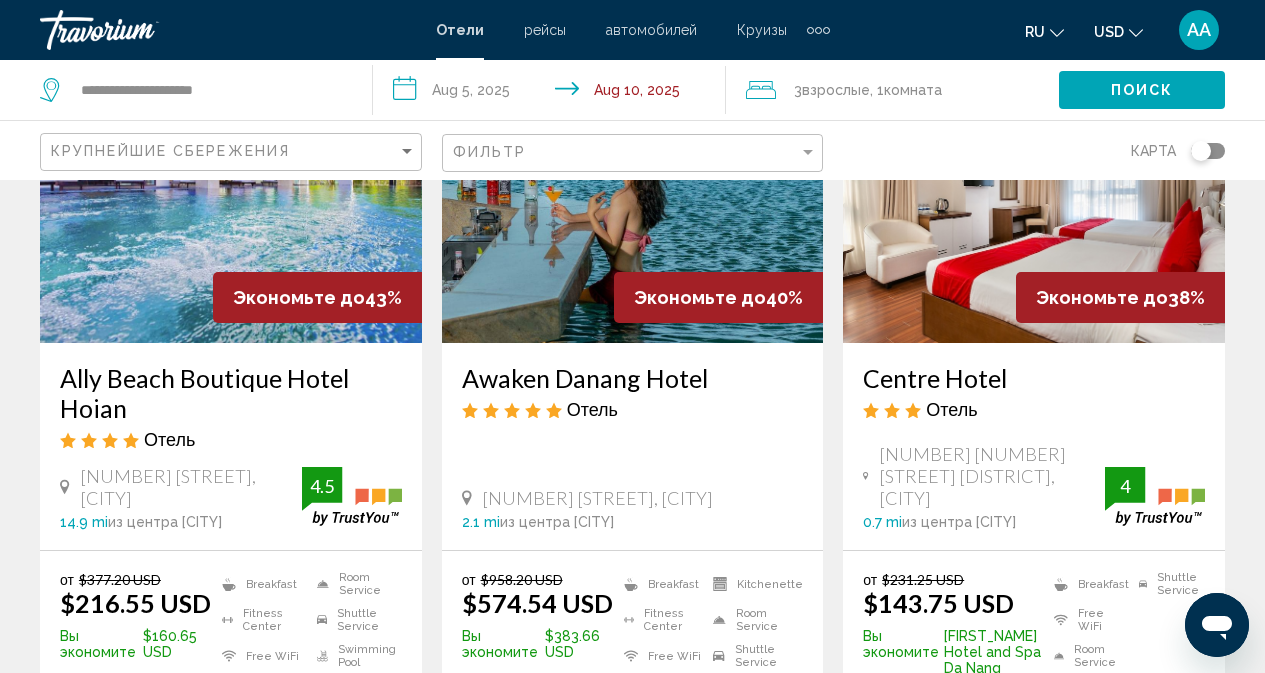click at bounding box center [1034, 183] 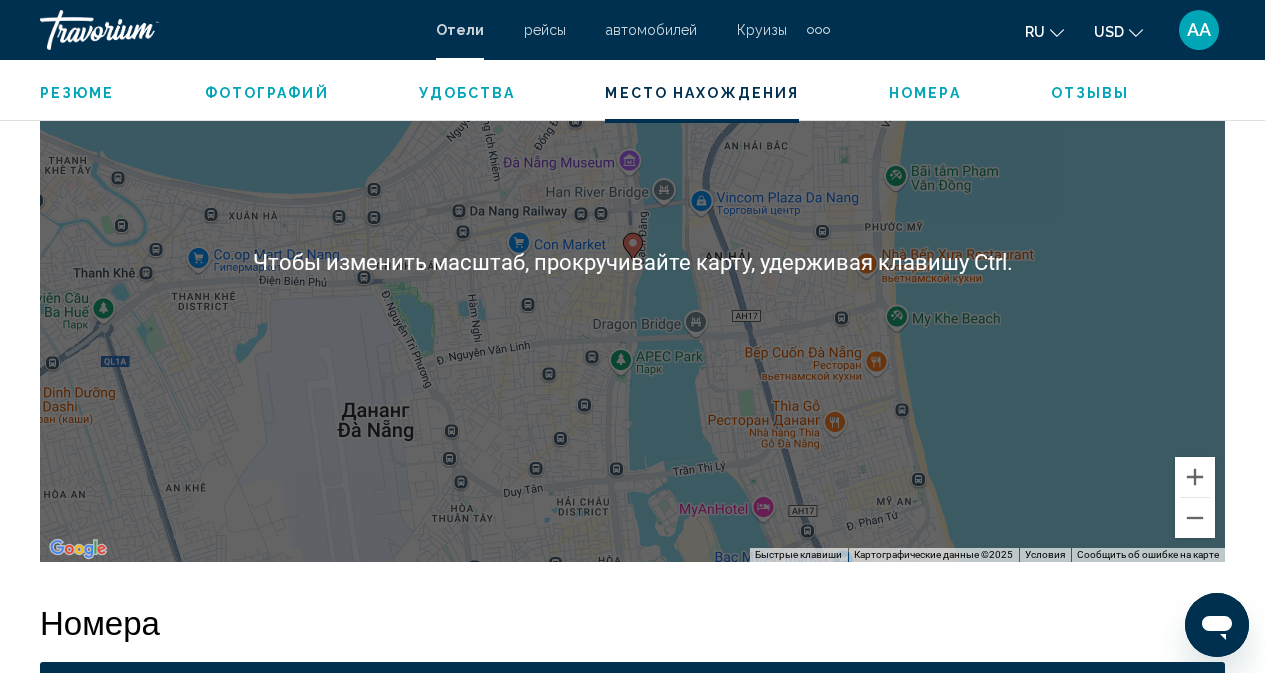 scroll, scrollTop: 2200, scrollLeft: 0, axis: vertical 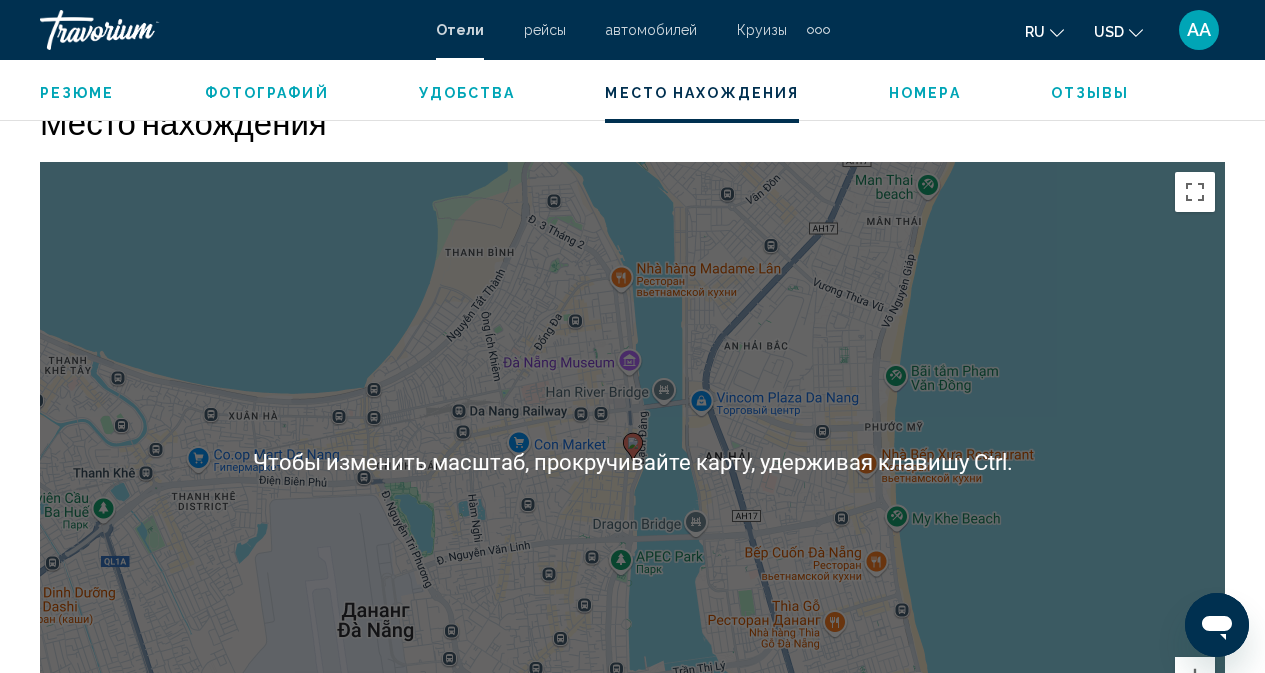 click at bounding box center [633, 447] 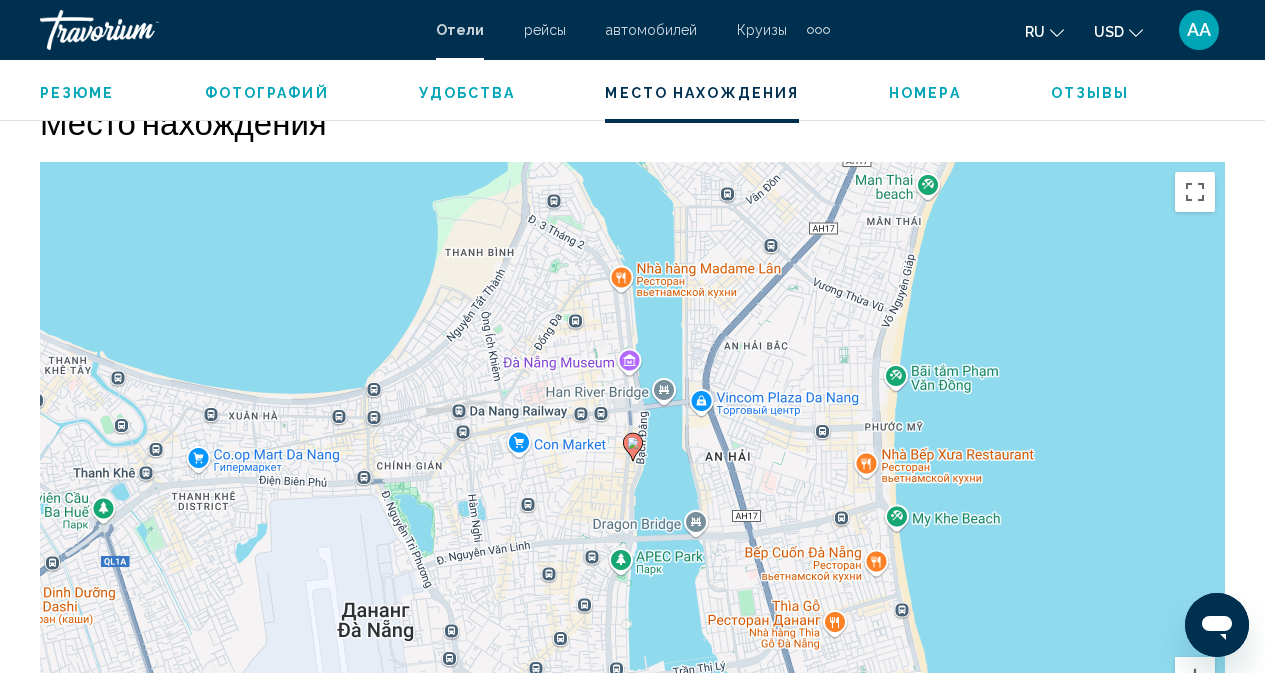 click 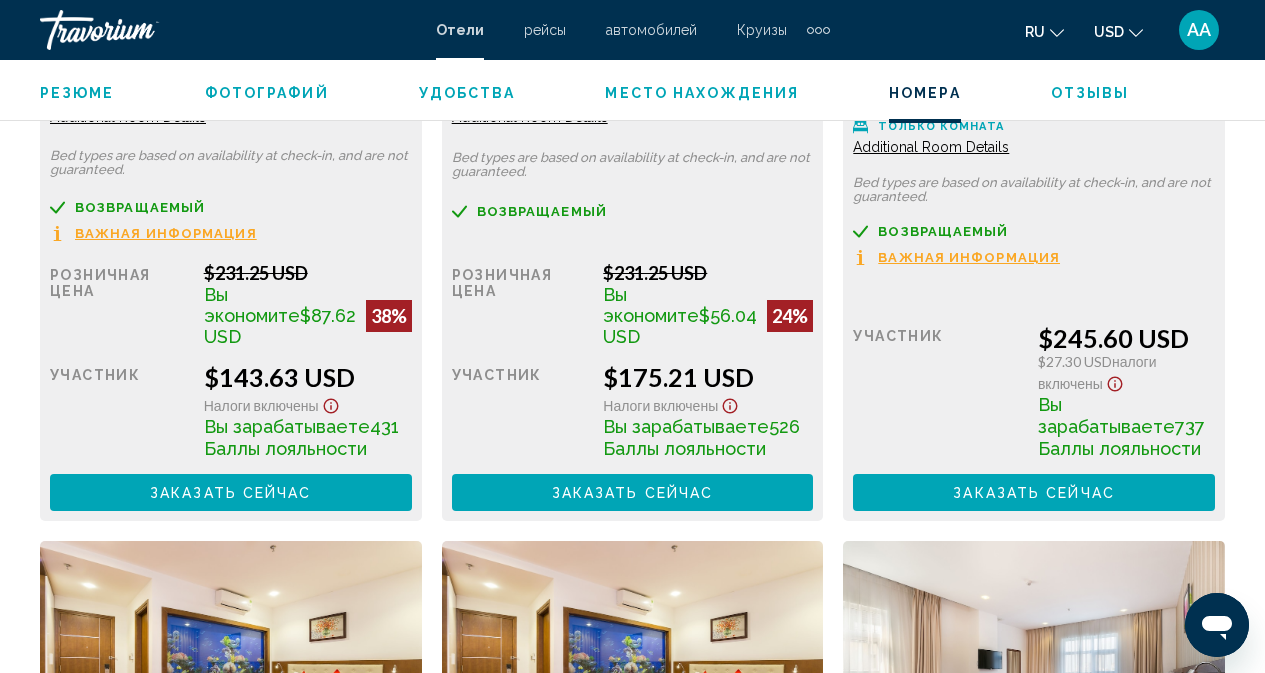 scroll, scrollTop: 3400, scrollLeft: 0, axis: vertical 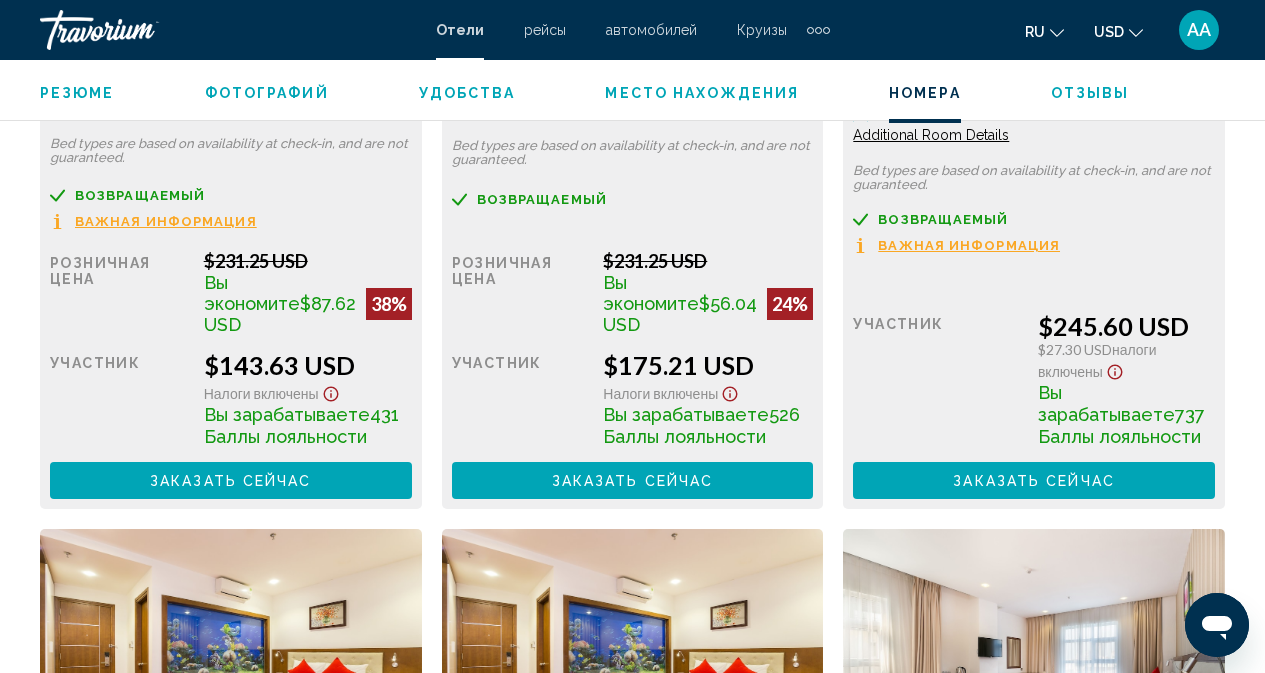 click on "Важная информация" at bounding box center (166, 221) 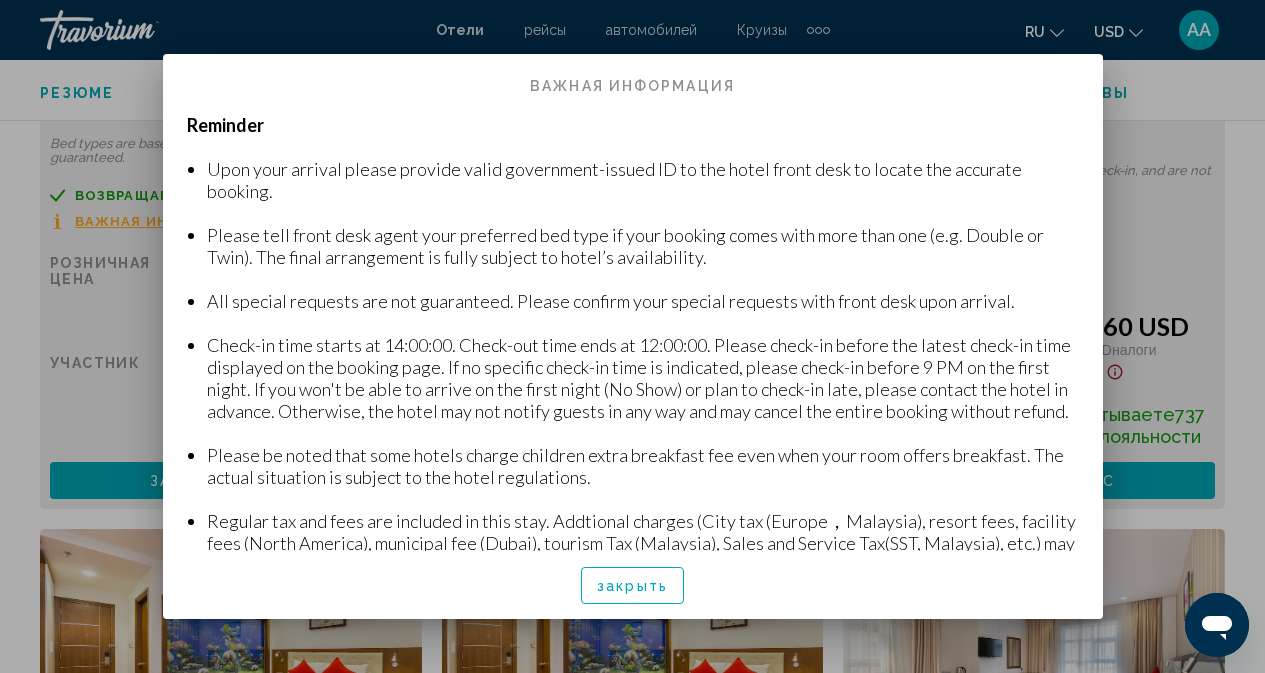 scroll, scrollTop: 0, scrollLeft: 0, axis: both 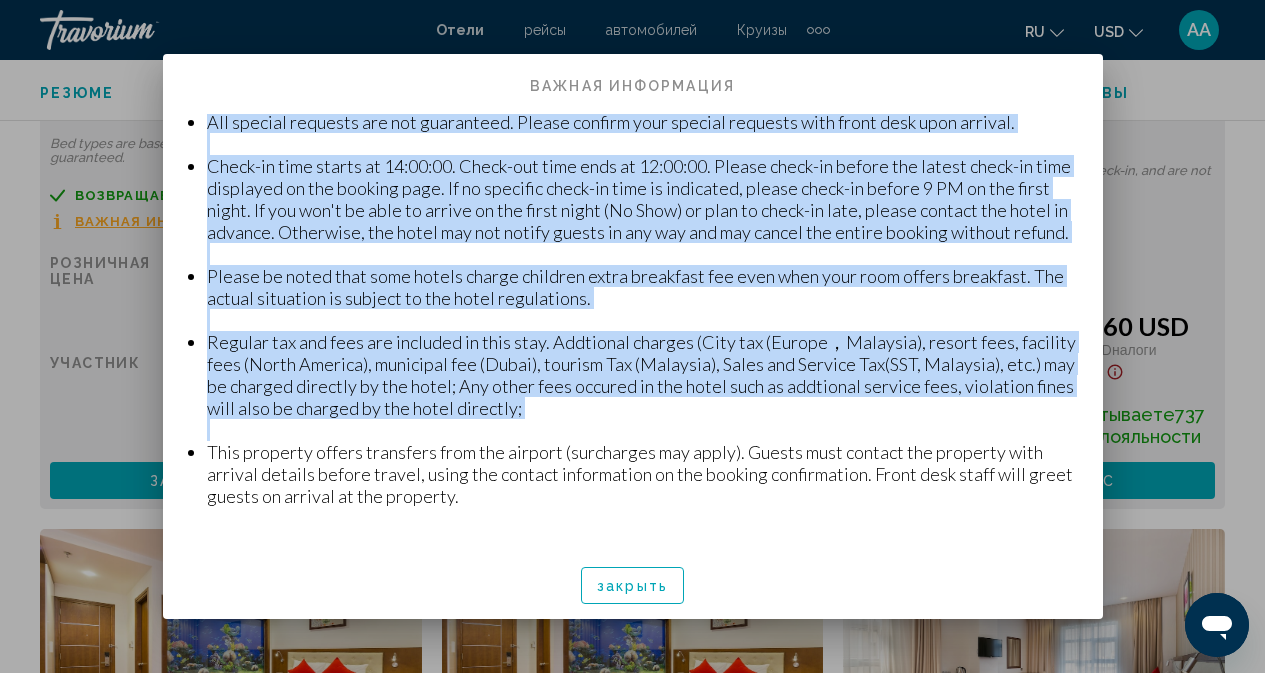 drag, startPoint x: 186, startPoint y: 122, endPoint x: 484, endPoint y: 508, distance: 487.6474 